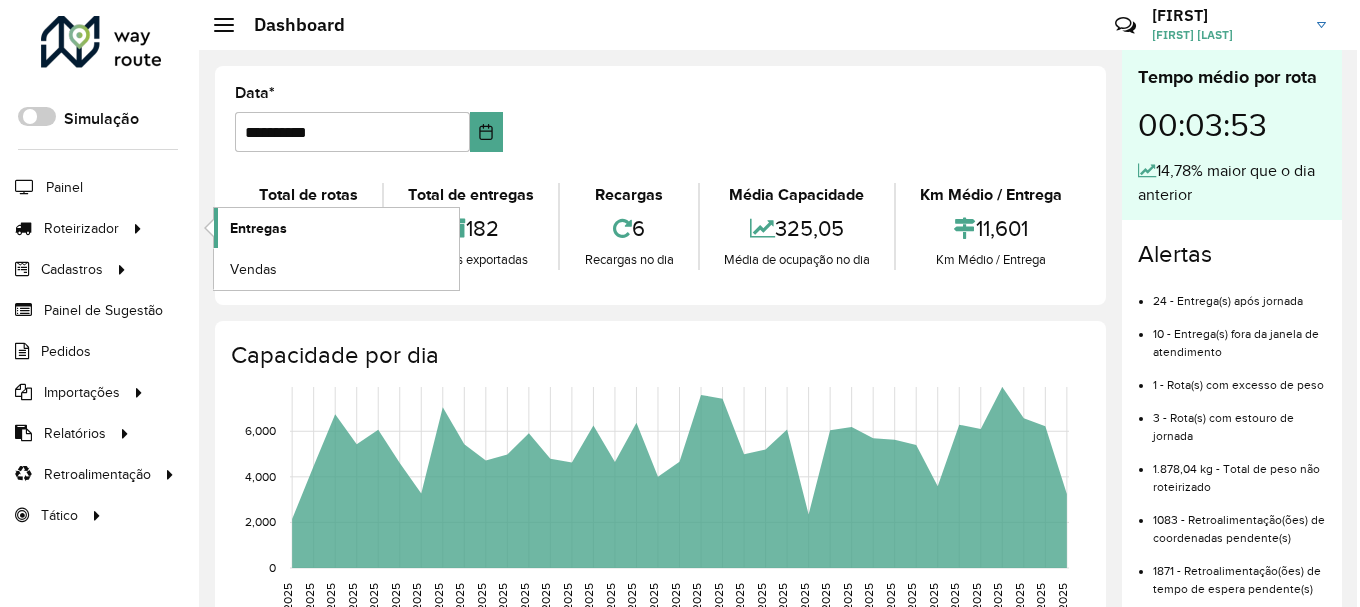 scroll, scrollTop: 0, scrollLeft: 0, axis: both 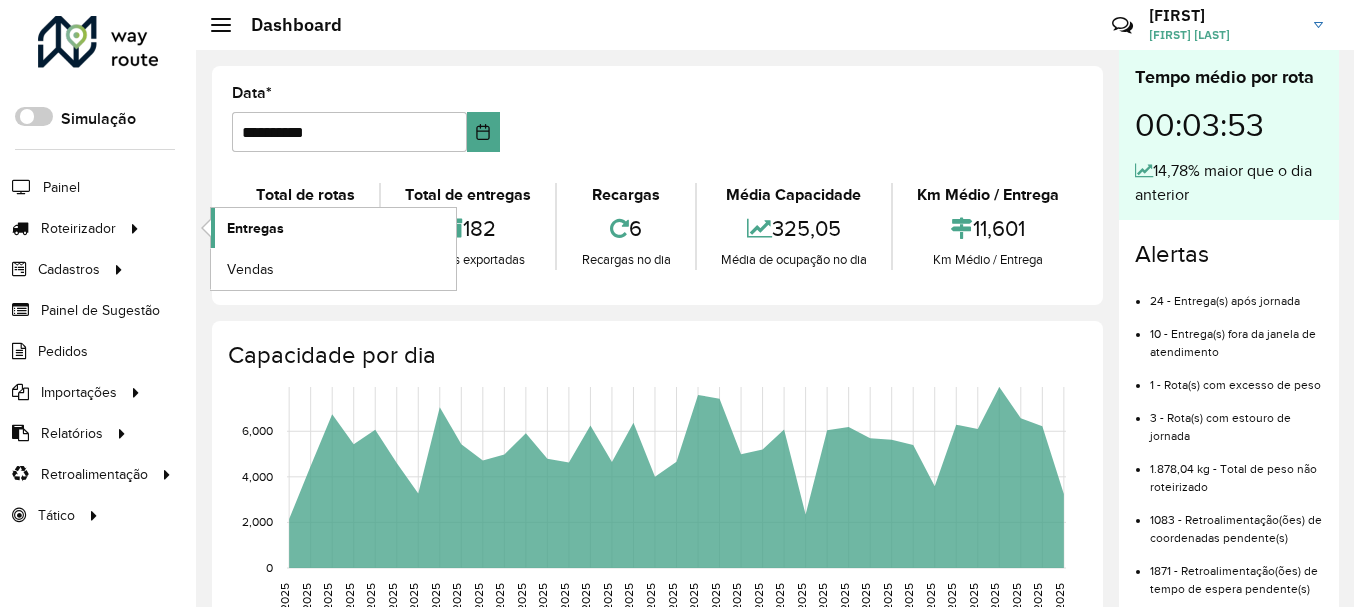 click on "Entregas" 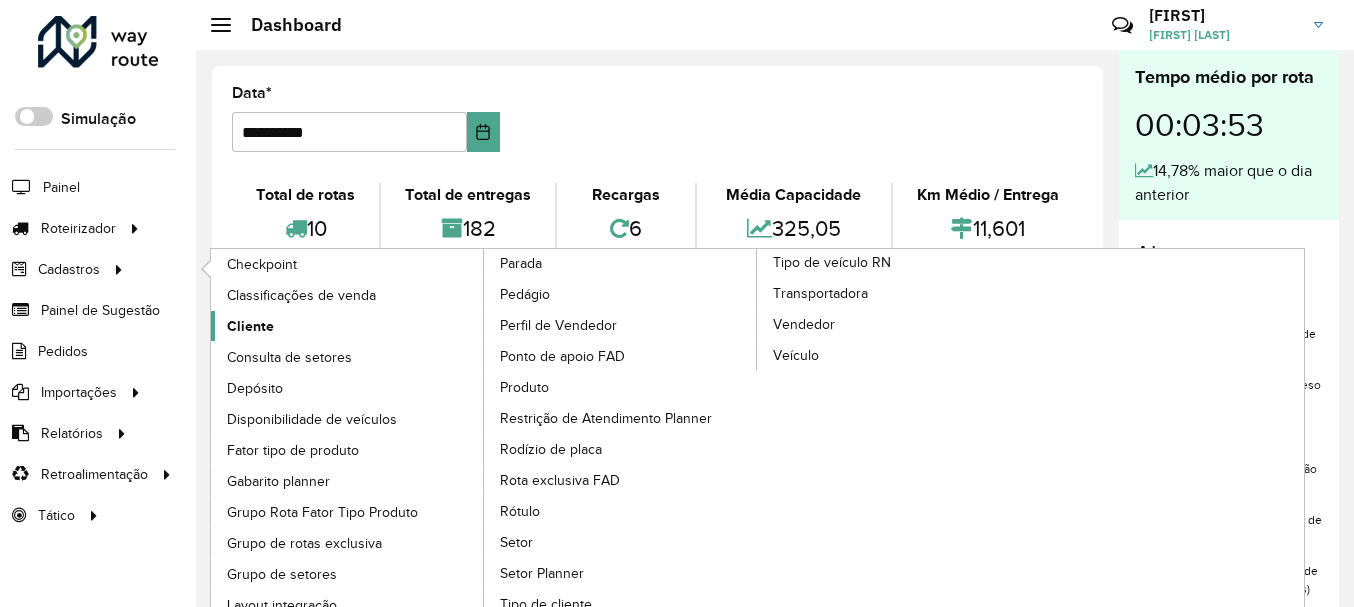 click on "Cliente" 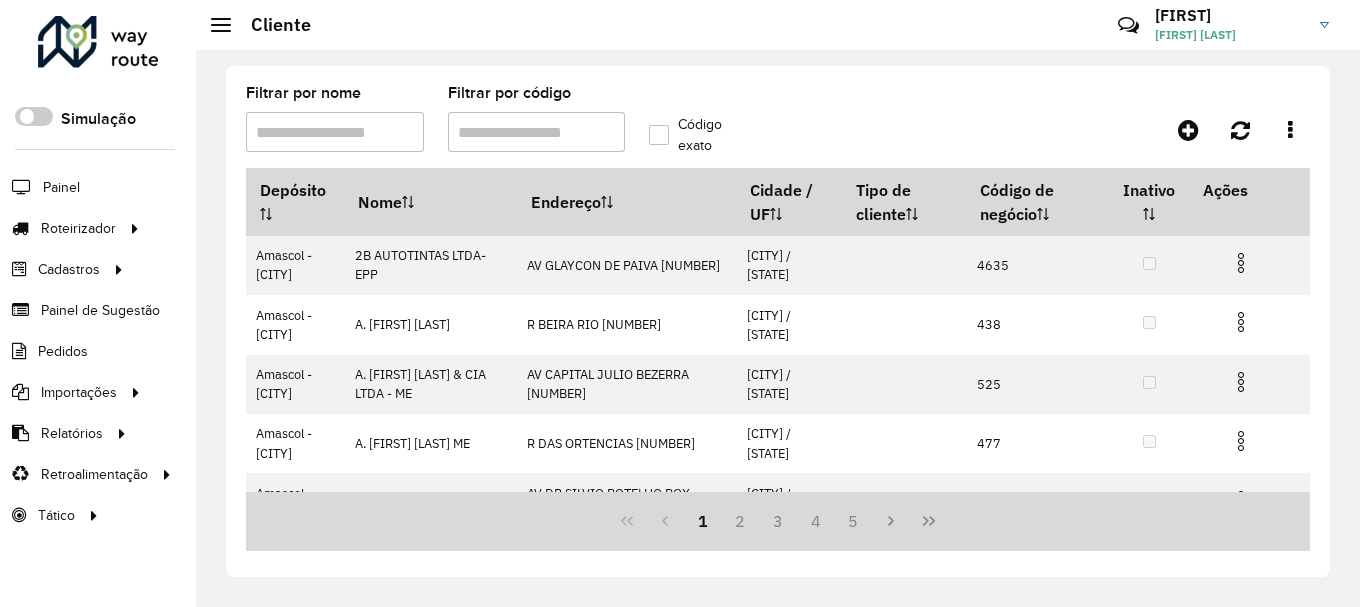 click on "Filtrar por código" at bounding box center (537, 132) 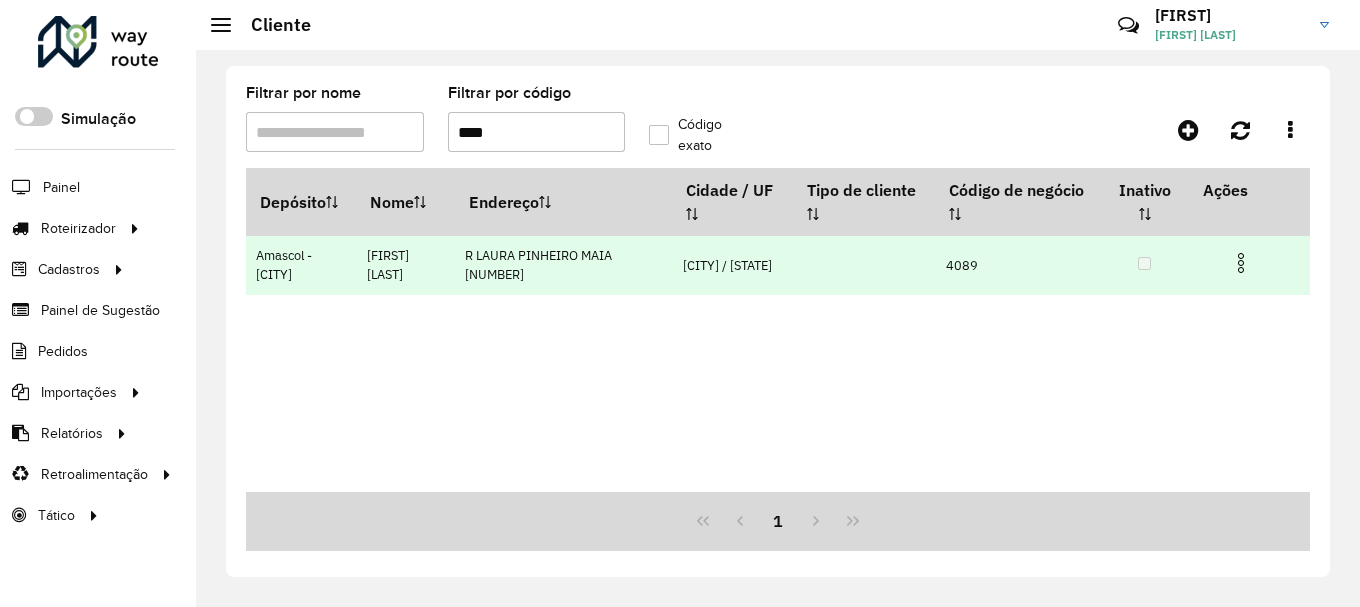 type on "****" 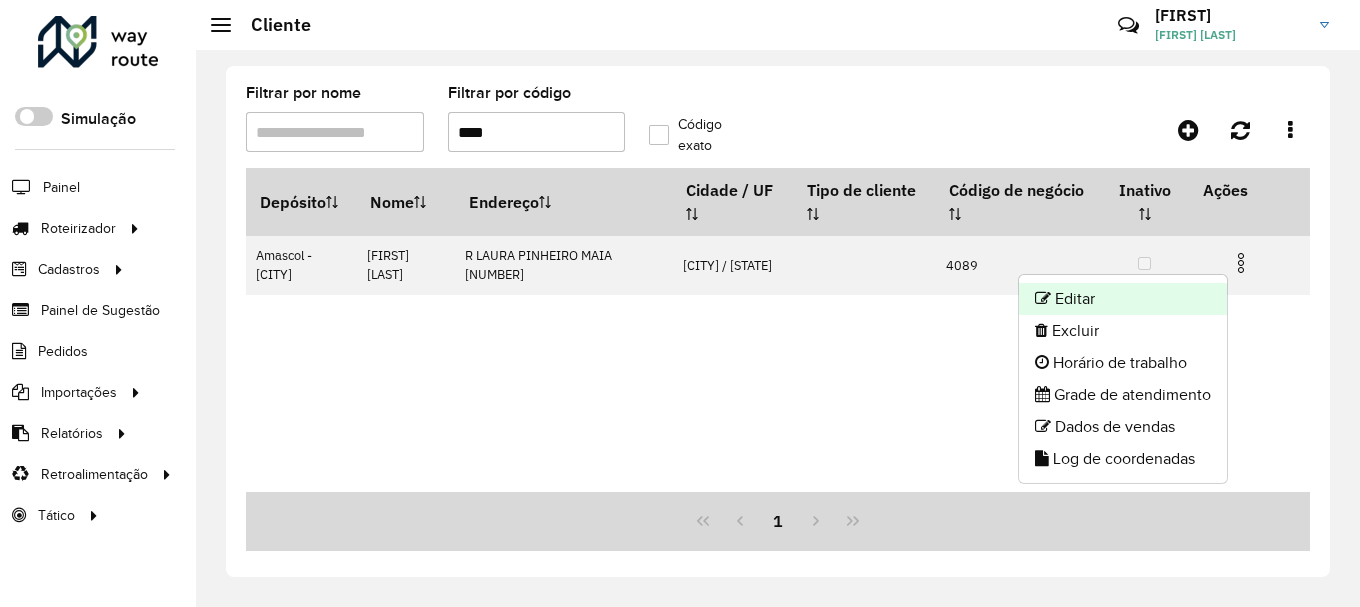click on "Editar" 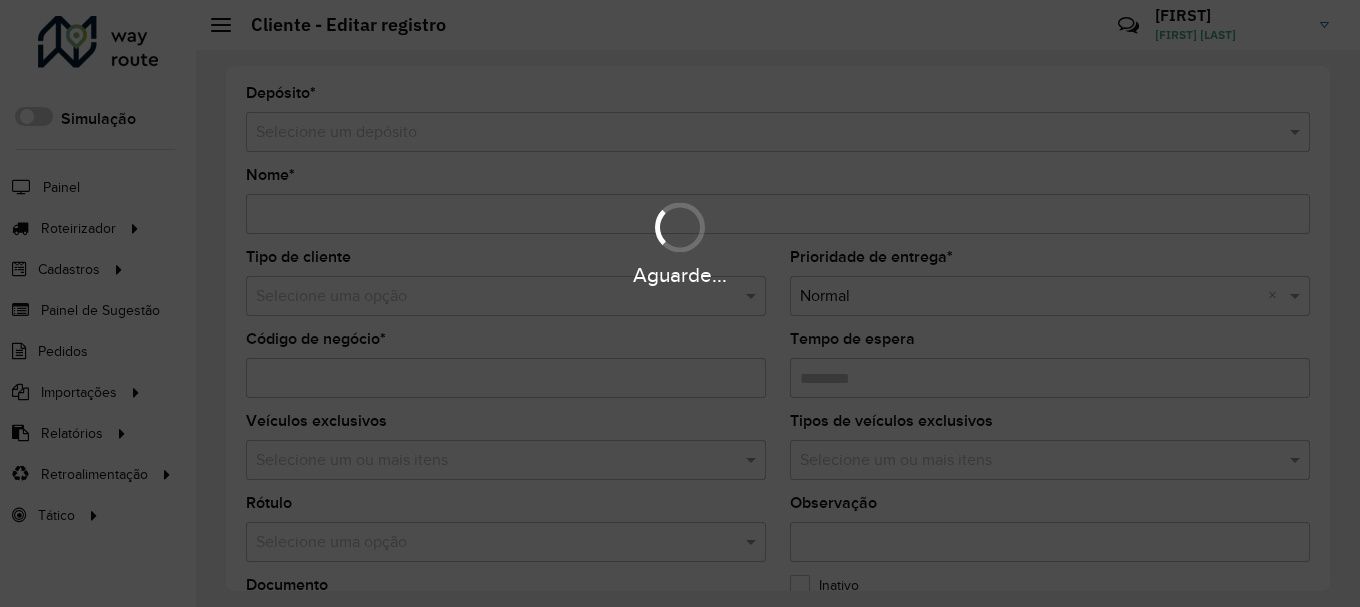 type on "**********" 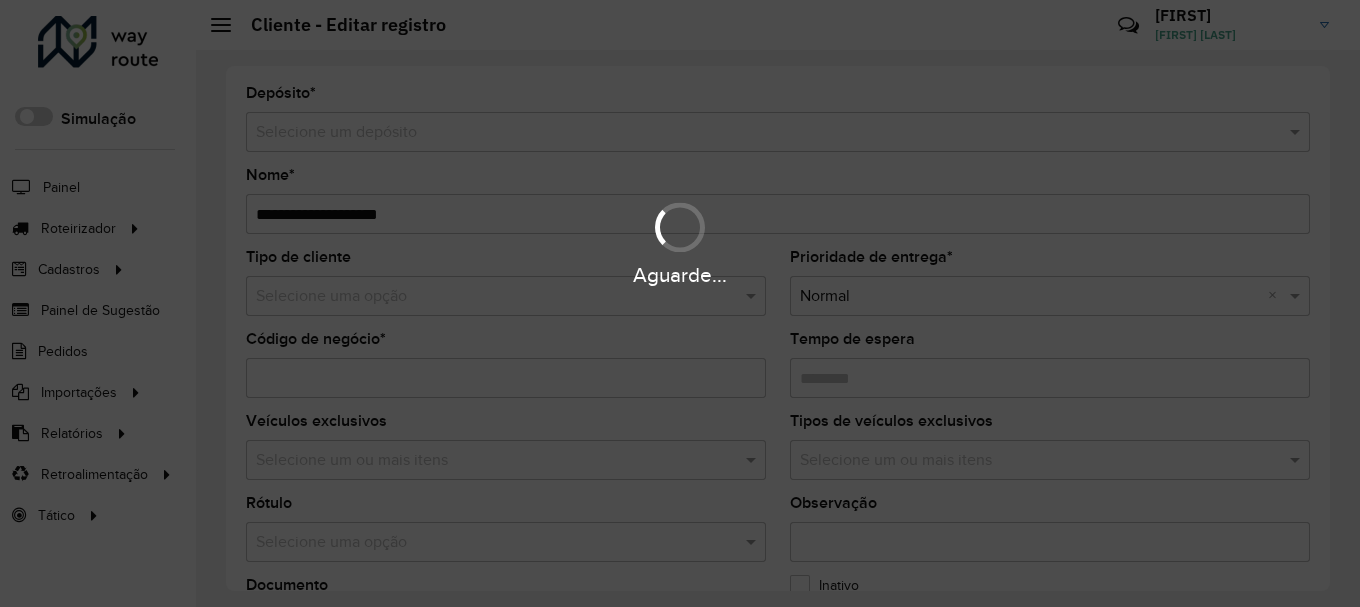 type on "****" 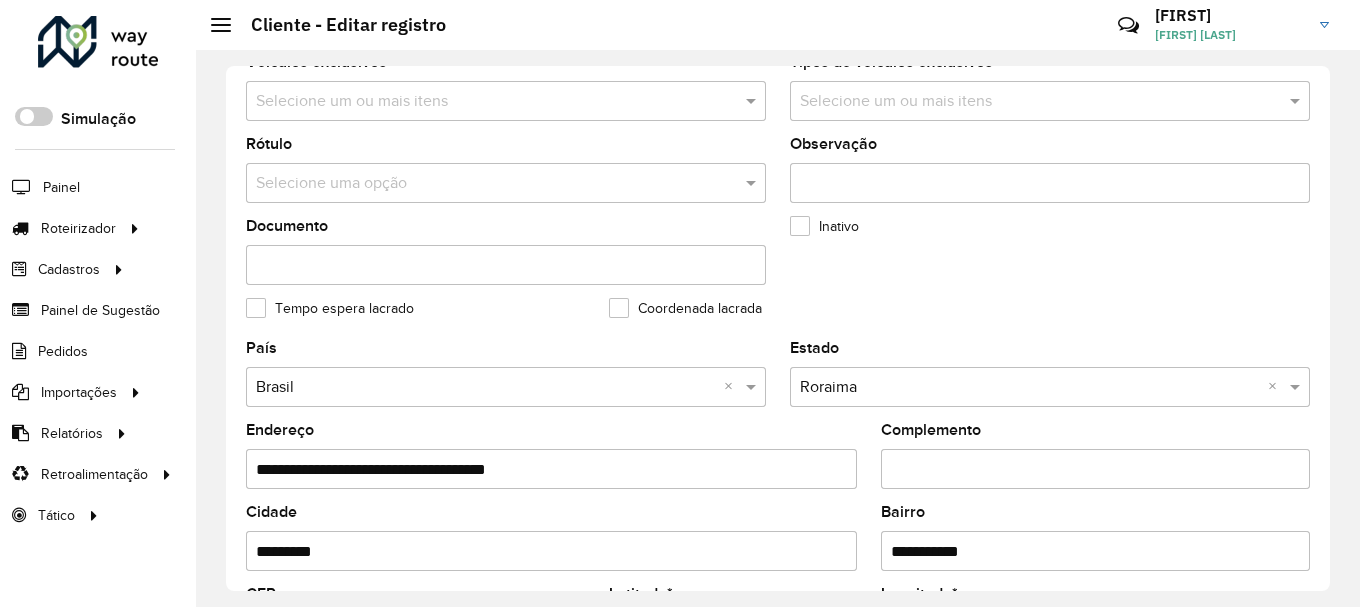 scroll, scrollTop: 600, scrollLeft: 0, axis: vertical 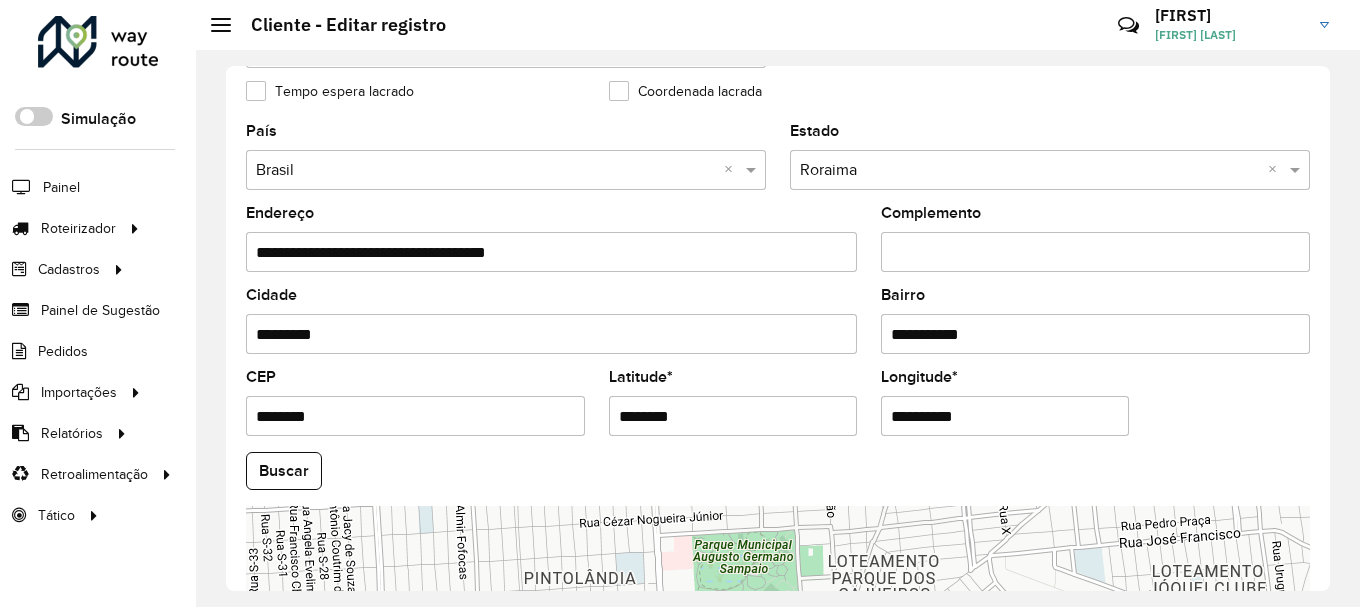drag, startPoint x: 721, startPoint y: 417, endPoint x: 545, endPoint y: 400, distance: 176.81912 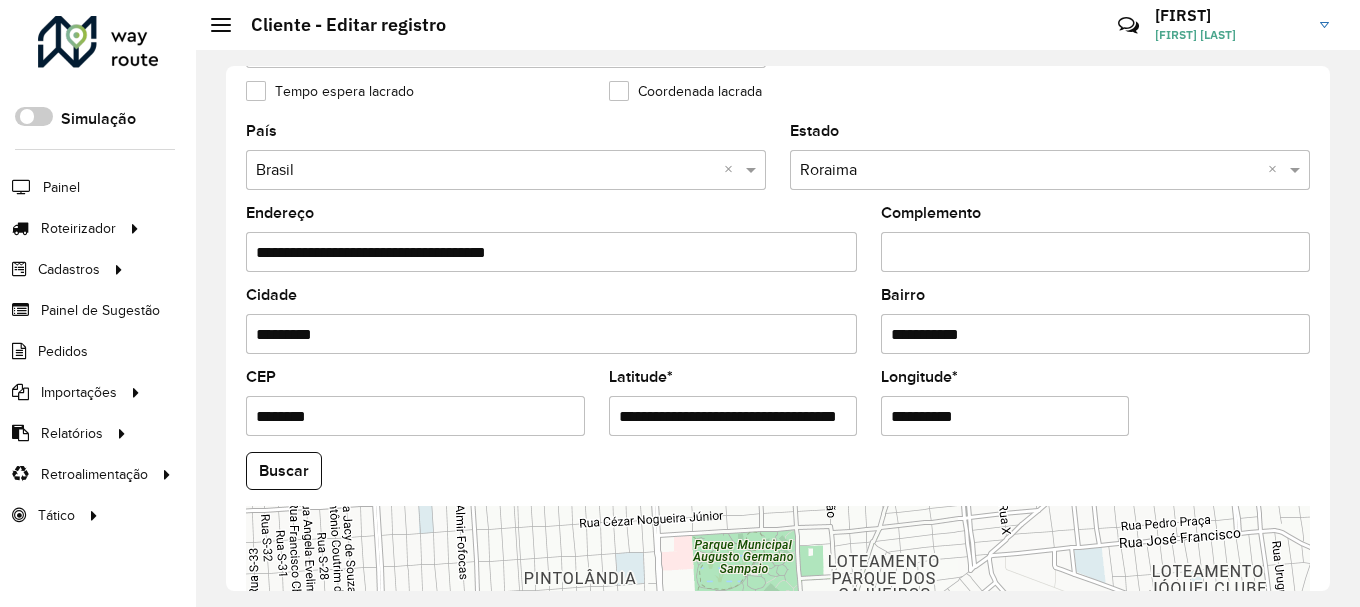 scroll, scrollTop: 0, scrollLeft: 65, axis: horizontal 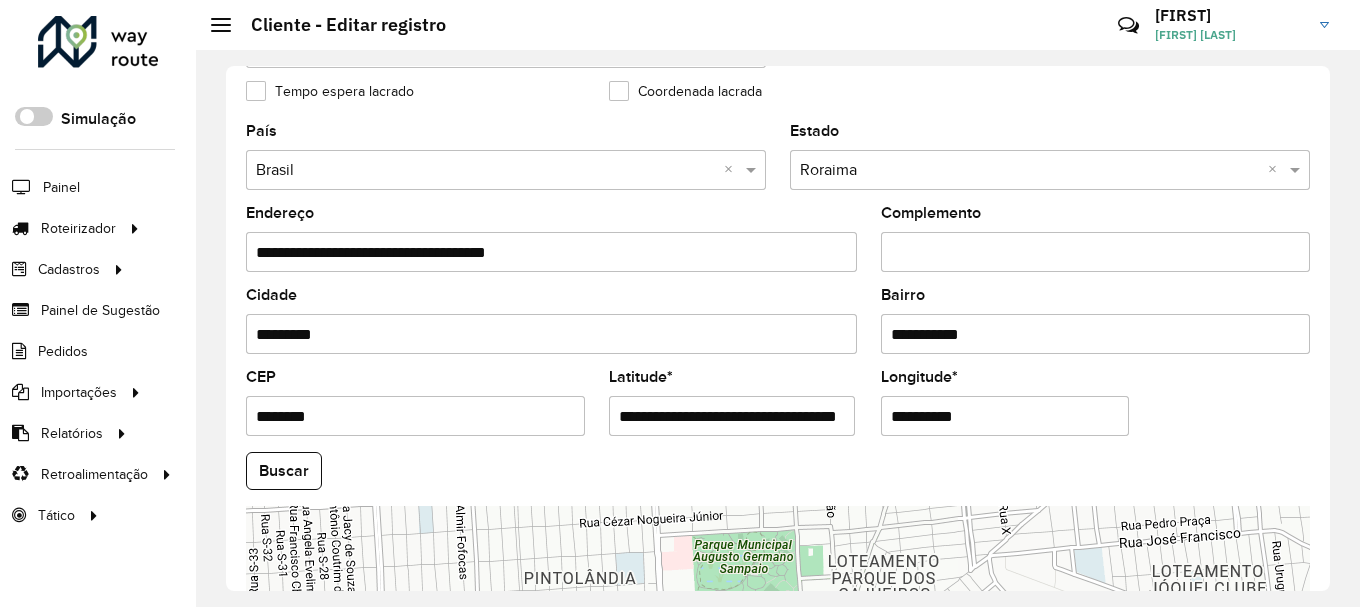 drag, startPoint x: 847, startPoint y: 416, endPoint x: 703, endPoint y: 422, distance: 144.12494 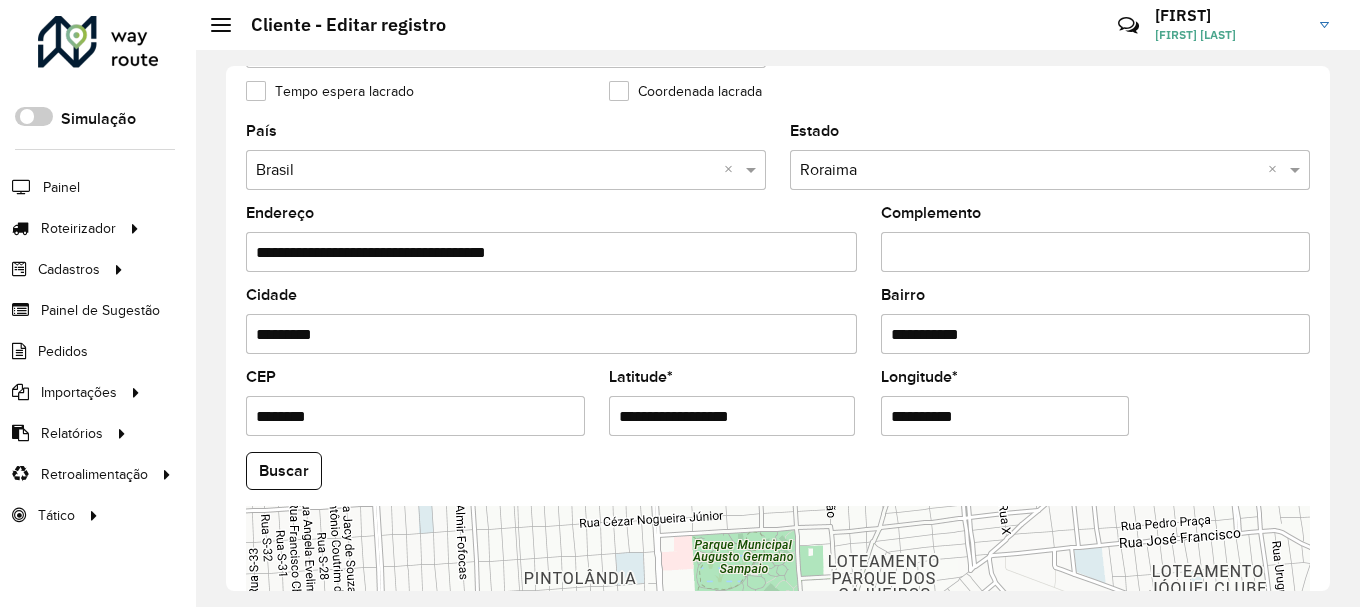 scroll, scrollTop: 0, scrollLeft: 0, axis: both 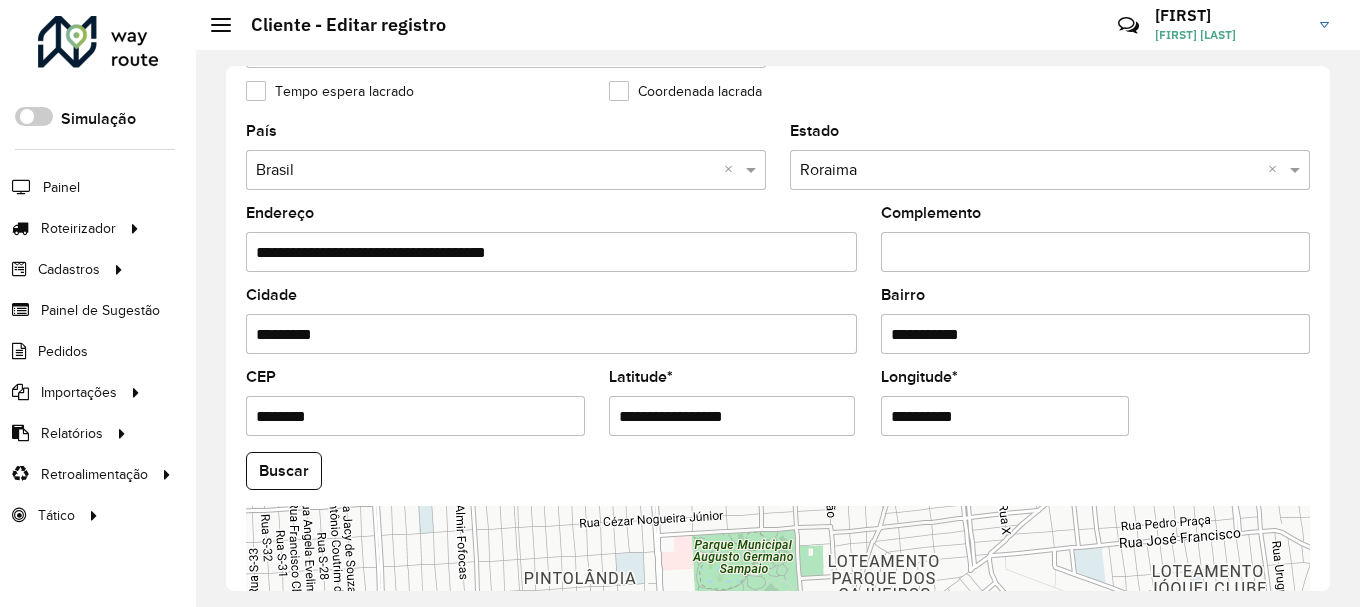 type on "**********" 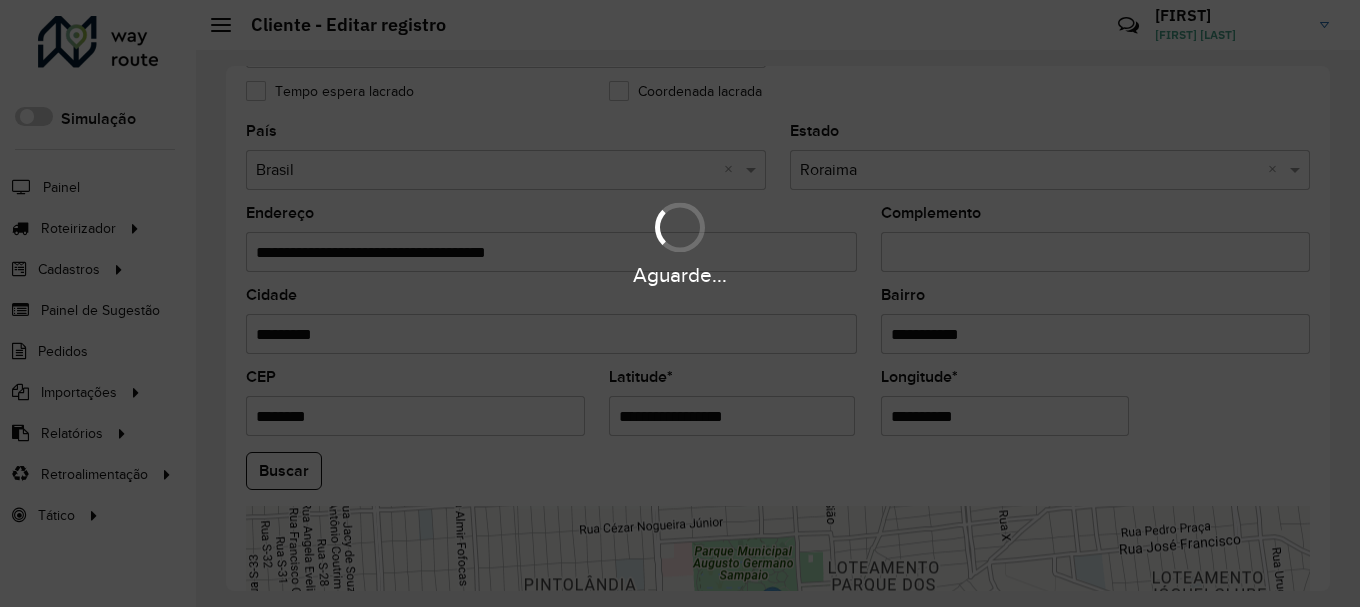 drag, startPoint x: 987, startPoint y: 412, endPoint x: 770, endPoint y: 431, distance: 217.83022 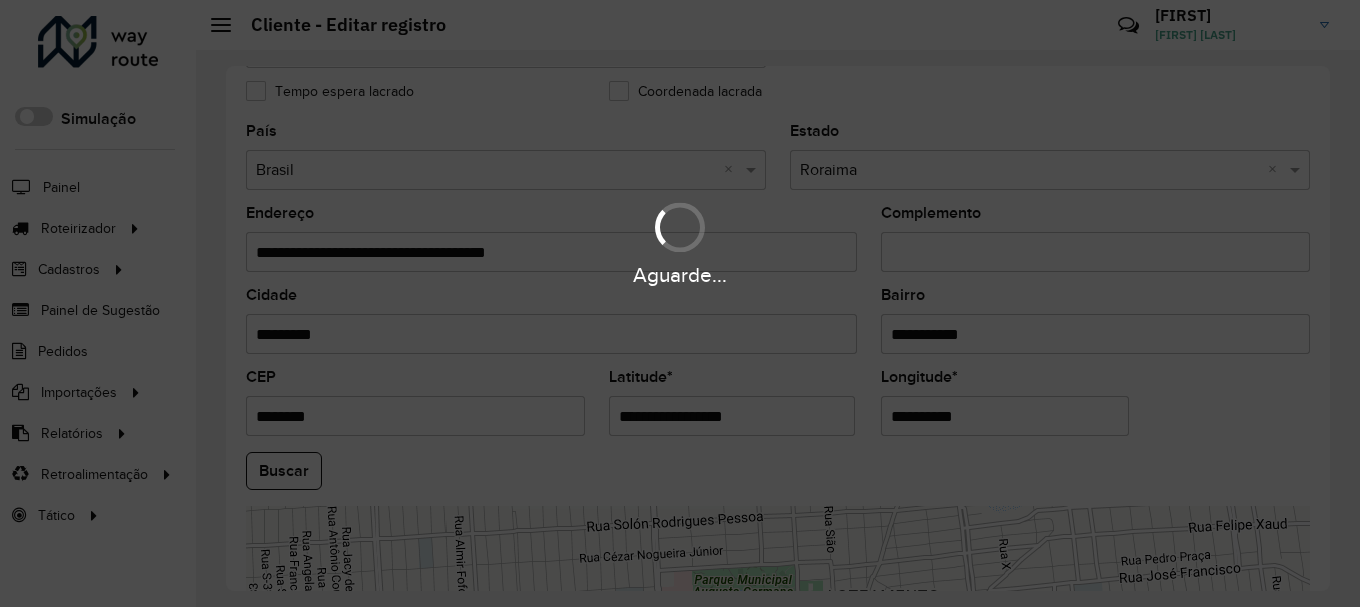 paste on "********" 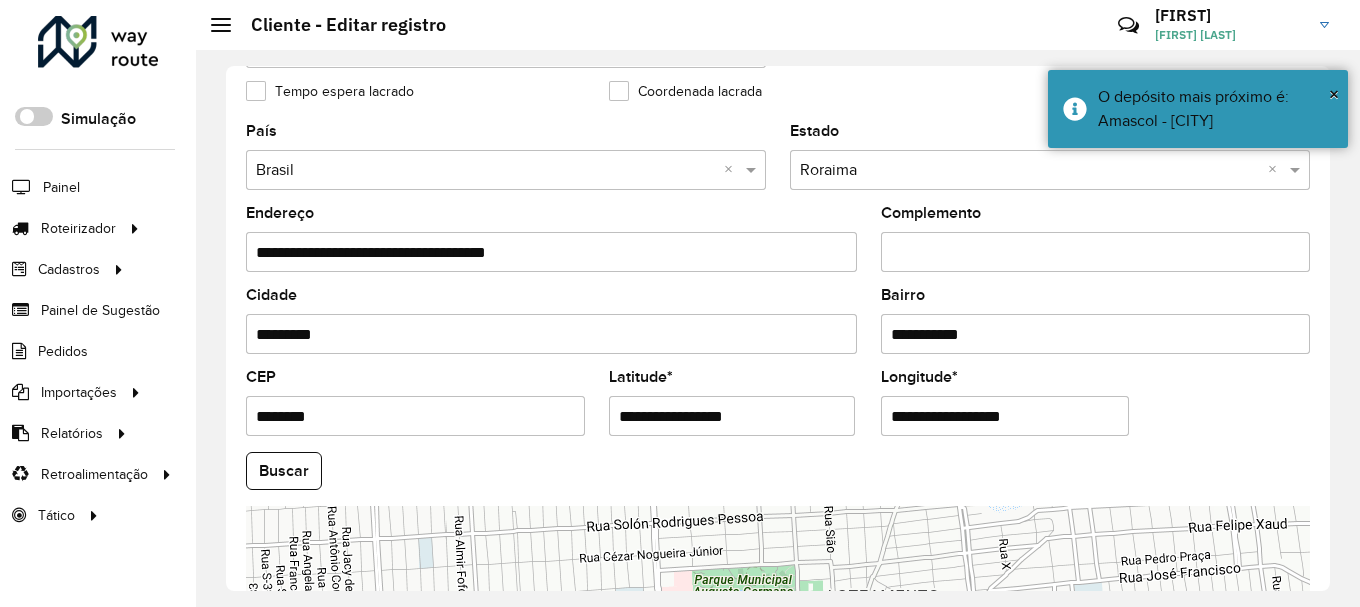 scroll, scrollTop: 905, scrollLeft: 0, axis: vertical 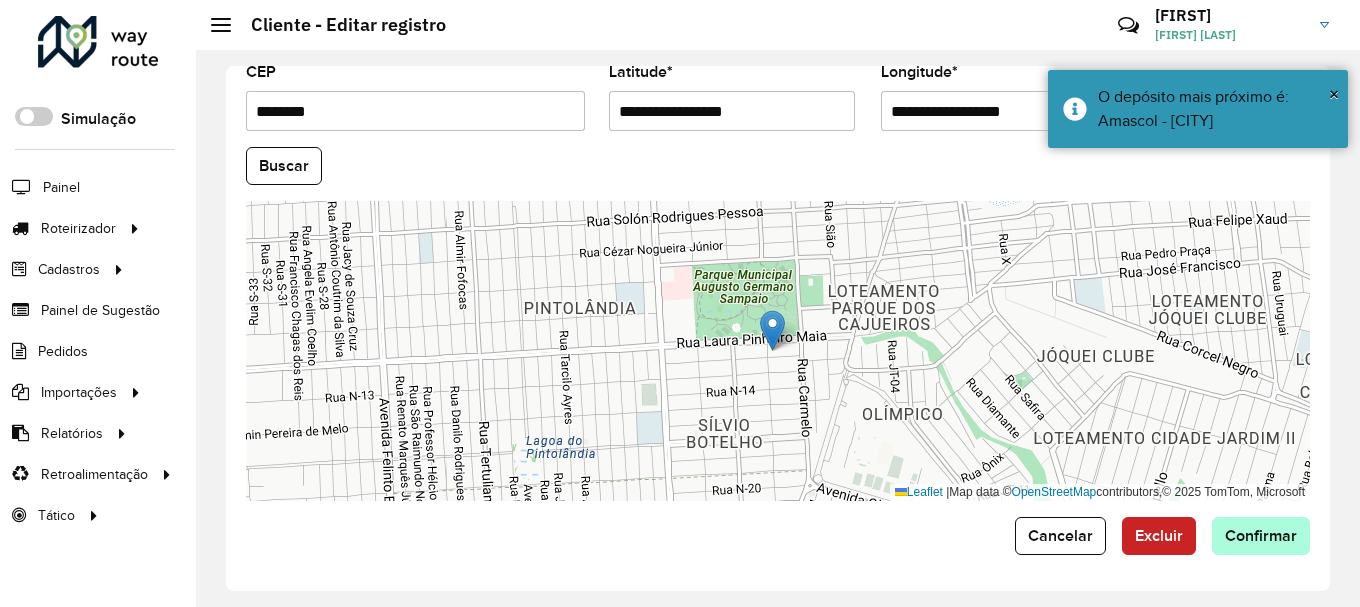 type on "**********" 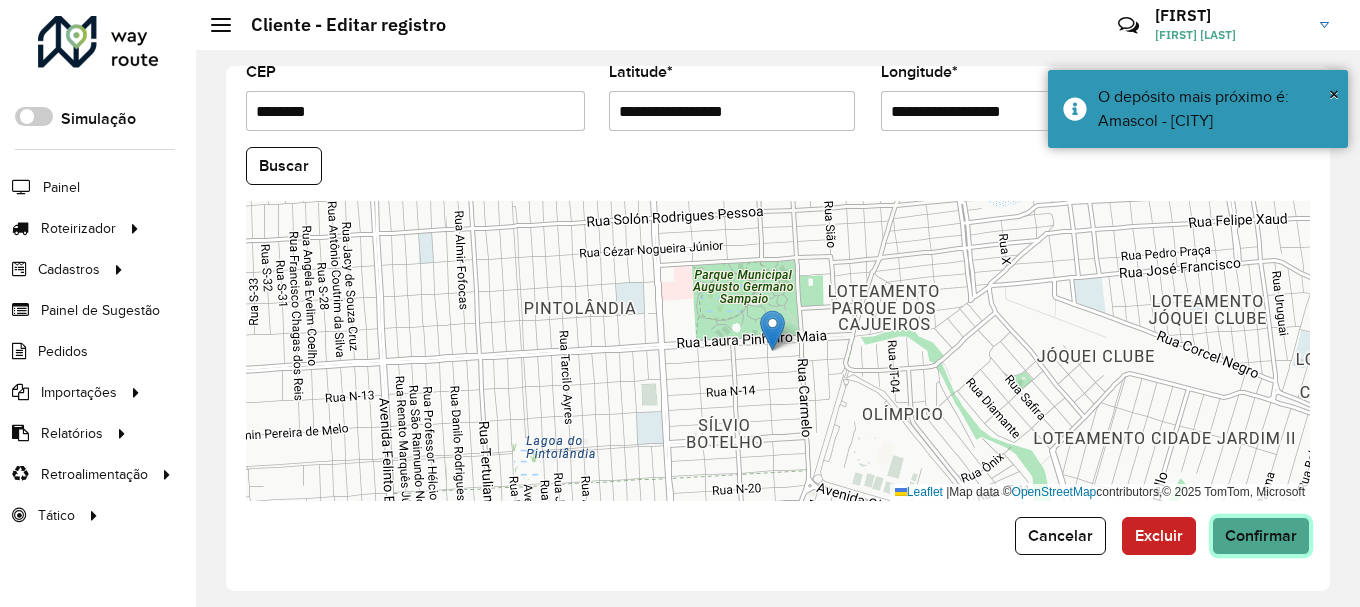 click on "Aguarde...  Pop-up bloqueado!  Seu navegador bloqueou automáticamente a abertura de uma nova janela.   Acesse as configurações e adicione o endereço do sistema a lista de permissão.   Fechar  Roteirizador AmbevTech Simulação Painel Roteirizador Entregas Vendas Cadastros Checkpoint Classificações de venda Cliente Consulta de setores Depósito Disponibilidade de veículos Fator tipo de produto Gabarito planner Grupo Rota Fator Tipo Produto Grupo de rotas exclusiva Grupo de setores Layout integração Modelo Parada Pedágio Perfil de Vendedor Ponto de apoio FAD Produto Restrição de Atendimento Planner Rodízio de placa Rota exclusiva FAD Rótulo Setor Setor Planner Tipo de cliente Tipo de veículo Tipo de veículo RN Transportadora Vendedor Veículo Painel de Sugestão Pedidos Importações Classificação e volume de venda Clientes Fator tipo produto Gabarito planner Grade de atendimento Janela de atendimento Localização Pedidos Restrição de Atendimento Planner Tempo de espera Vendedor Veículos" at bounding box center (680, 303) 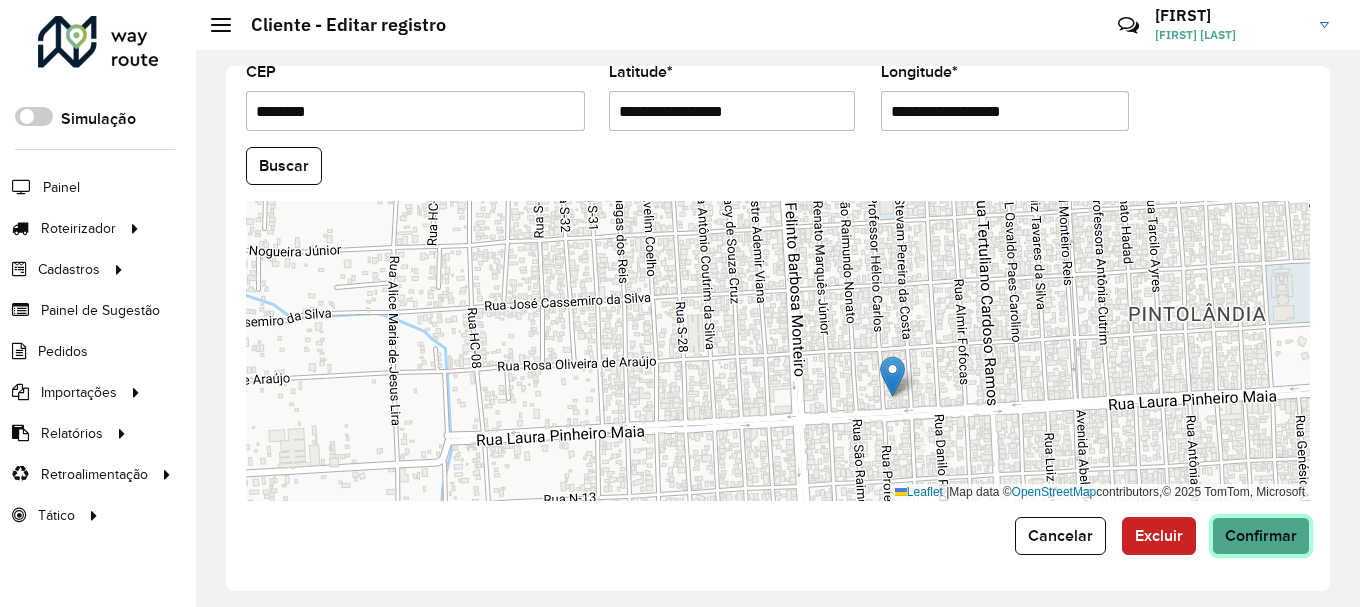 click on "Confirmar" 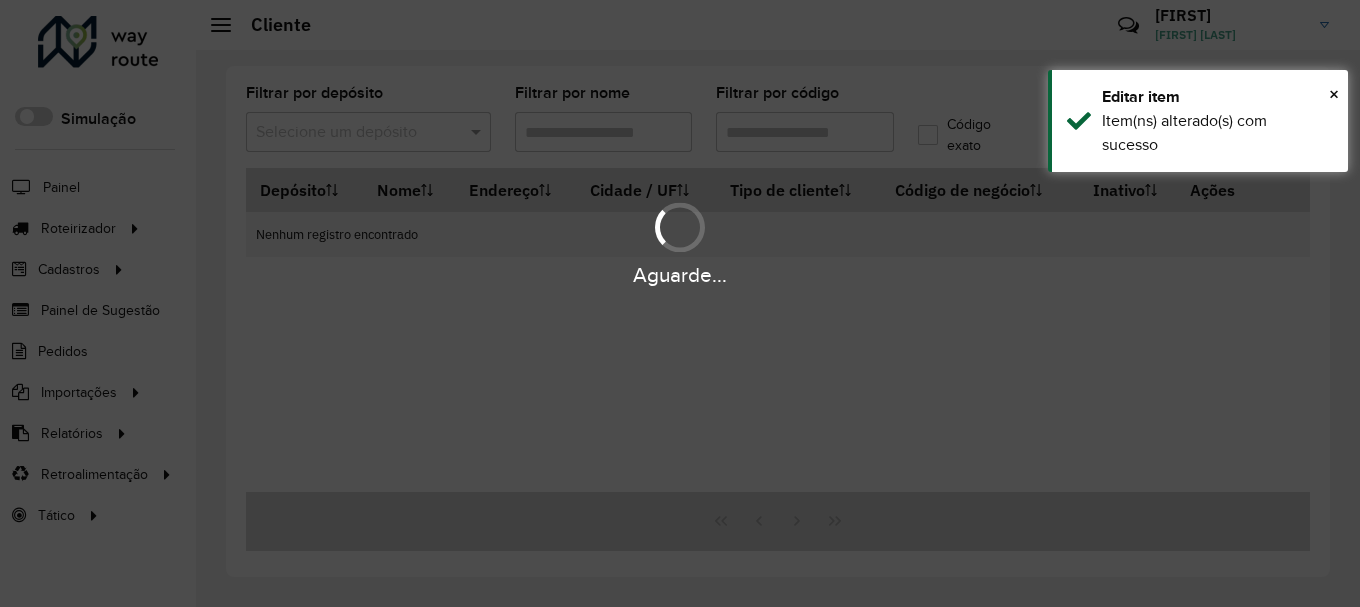 type on "****" 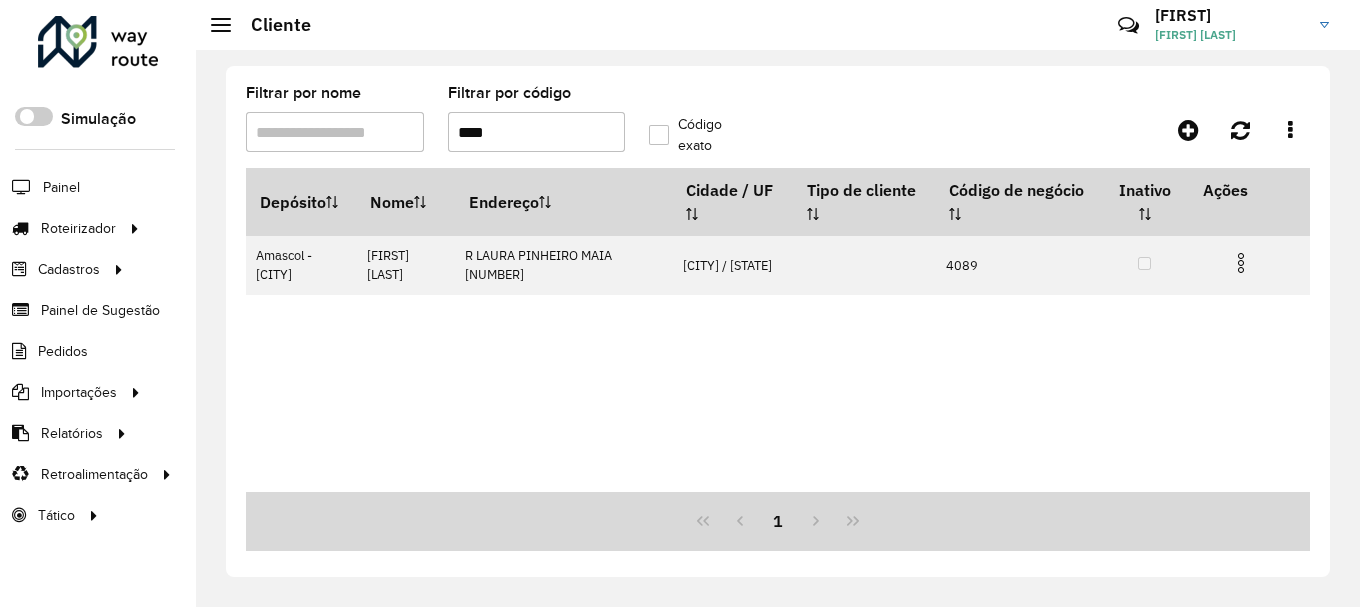 click on "Filtrar por nome   Filtrar por código  ****  Código exato   Depósito   Nome   Endereço   Cidade / UF   Tipo de cliente   Código de negócio   Inativo   Ações   Amascol - Boa Vista   LUZICLEIDE DE MANGAB  R   LAURA PINHEIRO MAIA           2018  BOA VISTA / RR      4089   1" 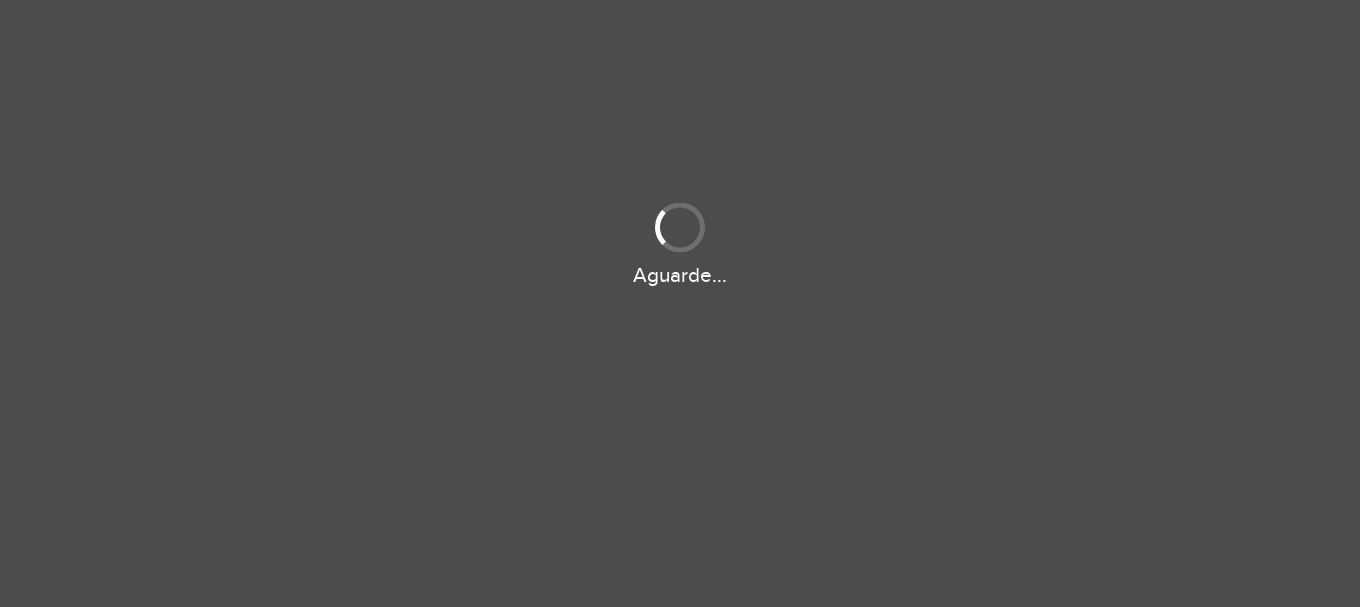 scroll, scrollTop: 0, scrollLeft: 0, axis: both 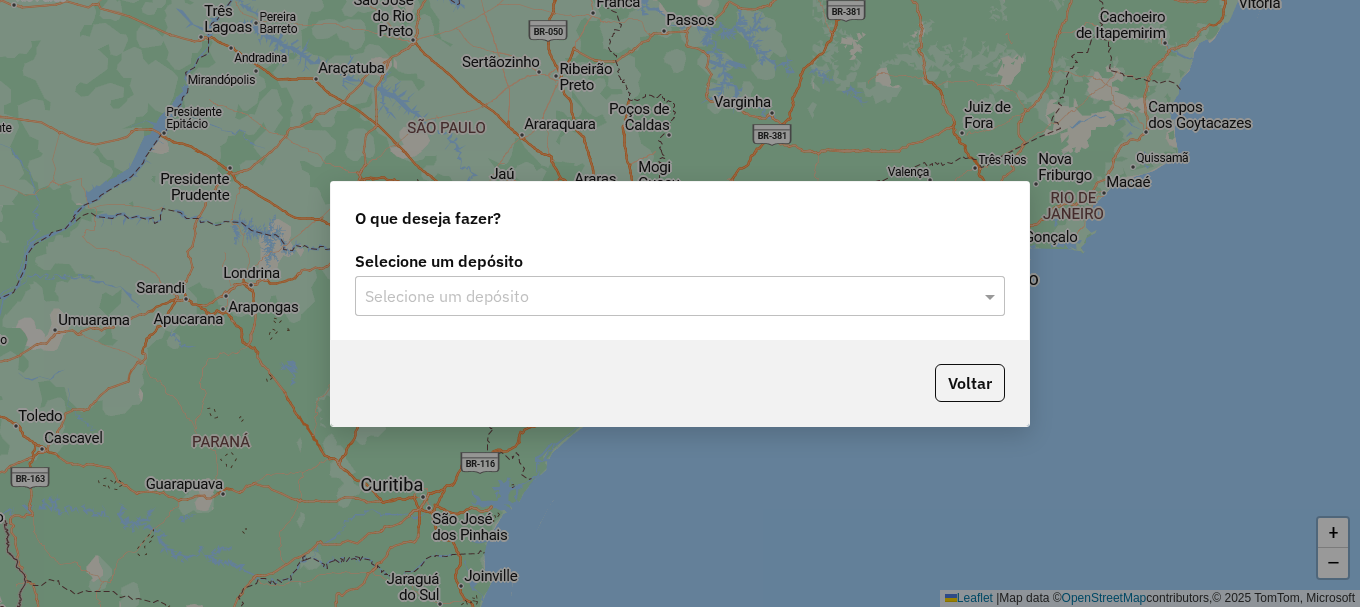 click 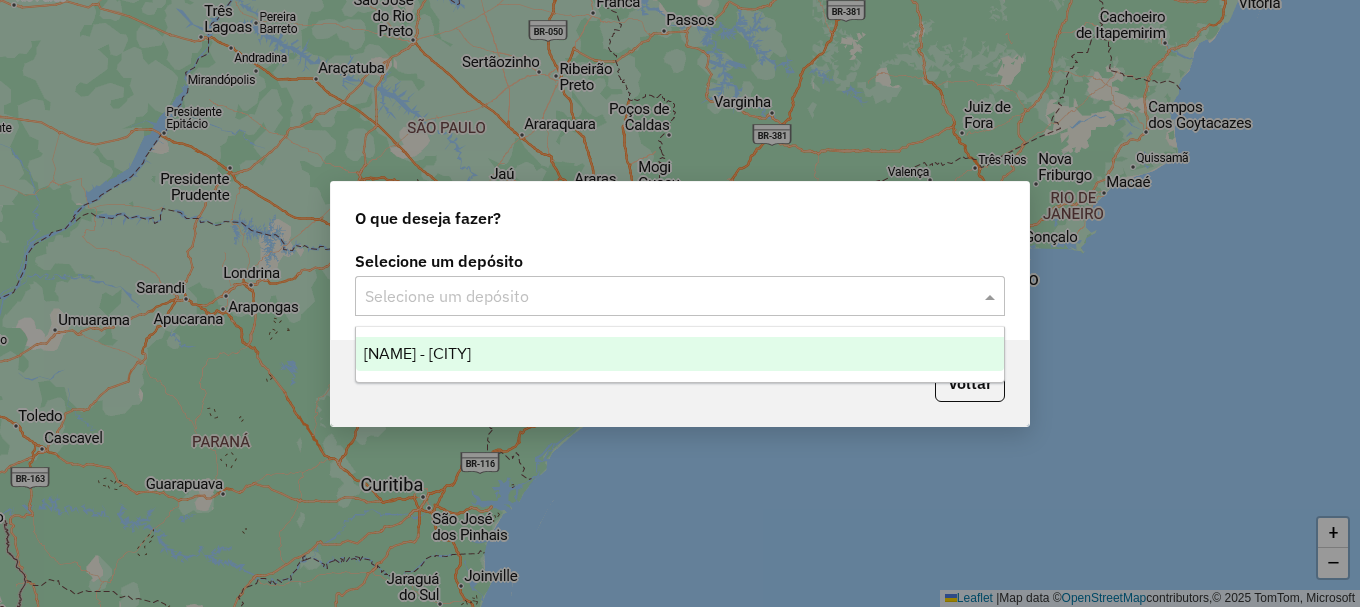 click on "[NAME] - [CITY]" at bounding box center [417, 353] 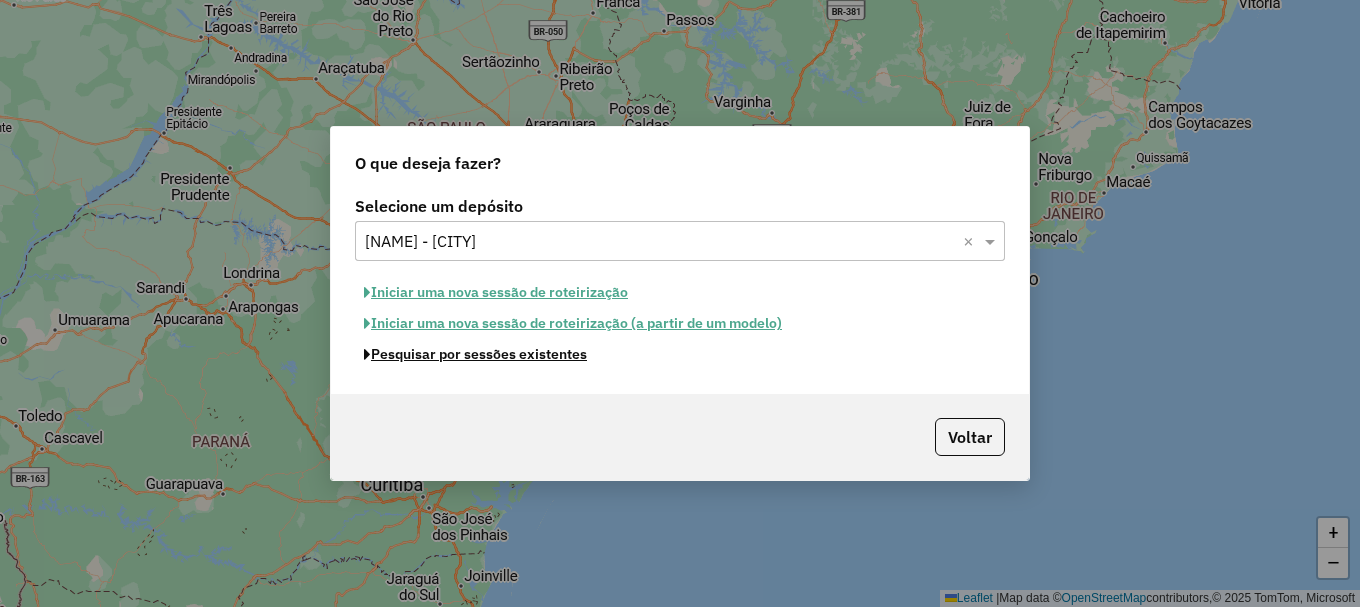 click on "Pesquisar por sessões existentes" 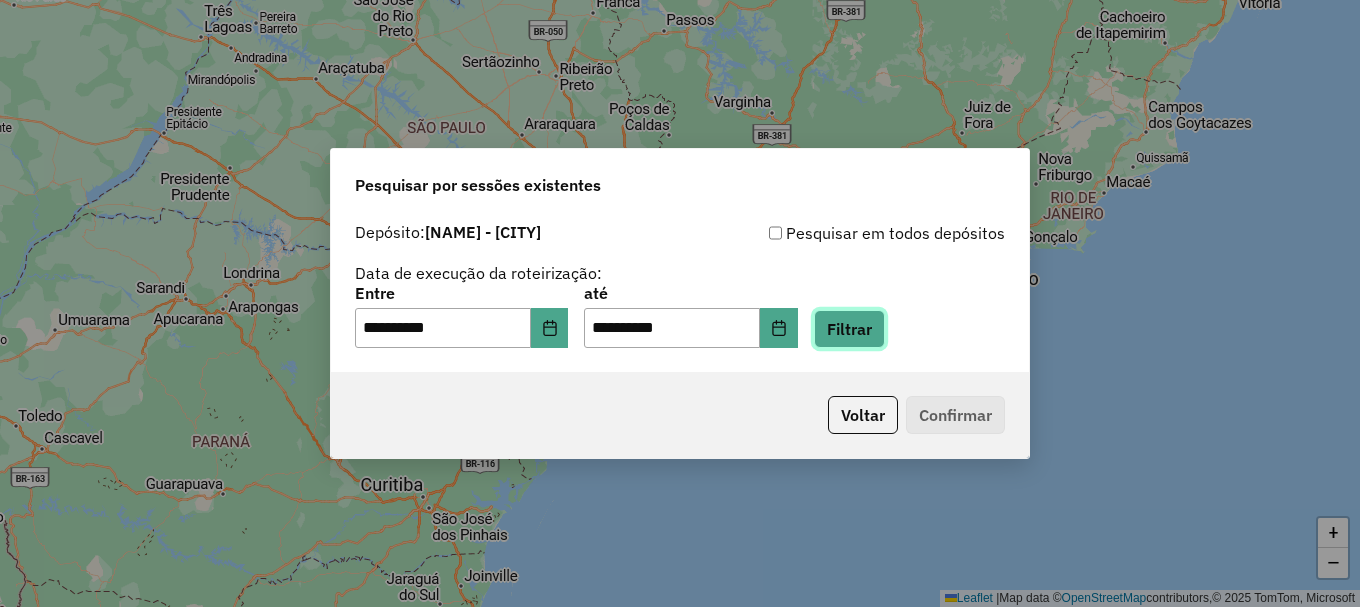 click on "Filtrar" 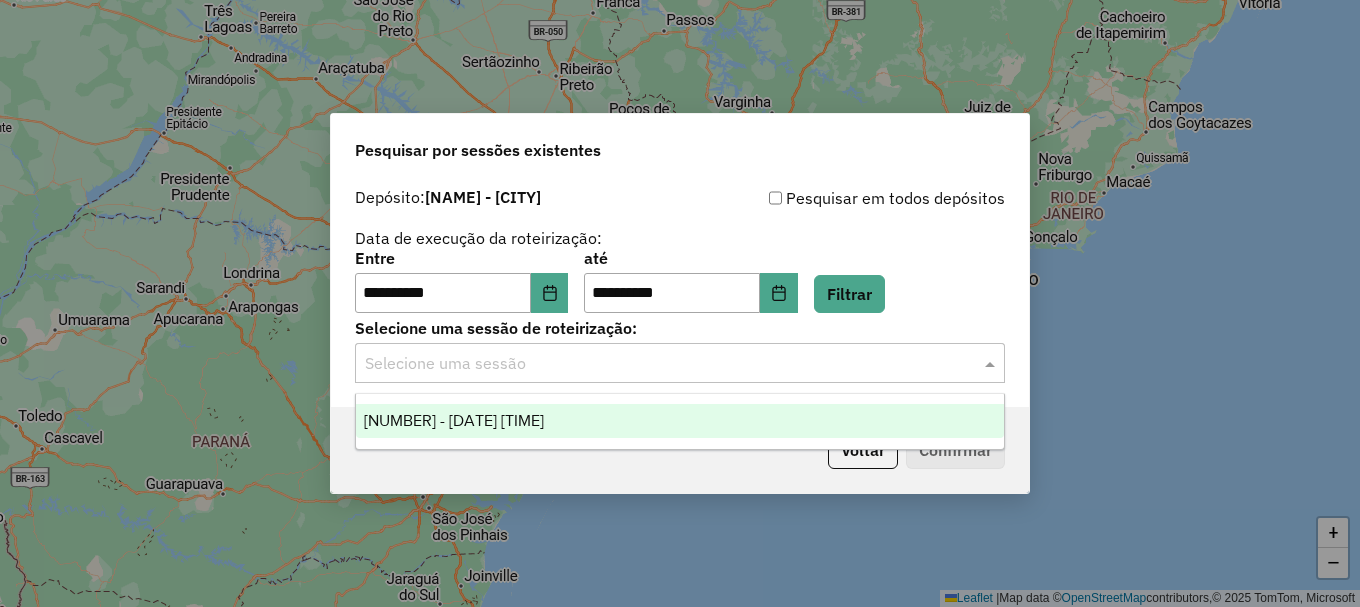 click 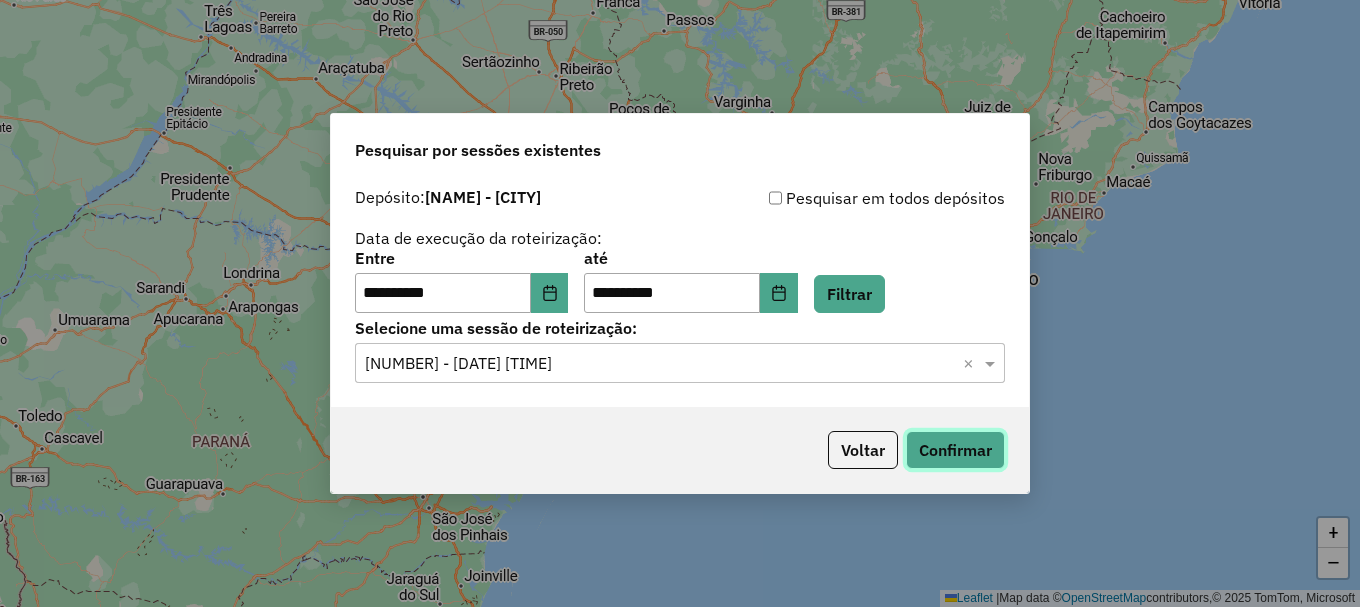 click on "Confirmar" 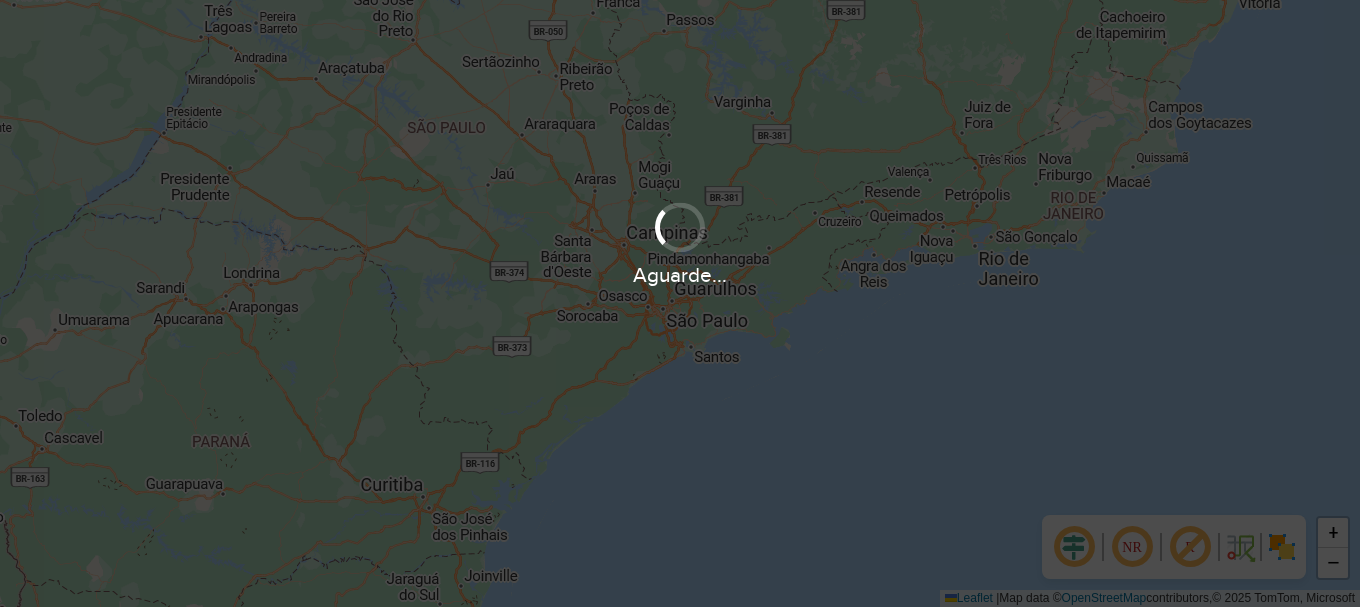 scroll, scrollTop: 0, scrollLeft: 0, axis: both 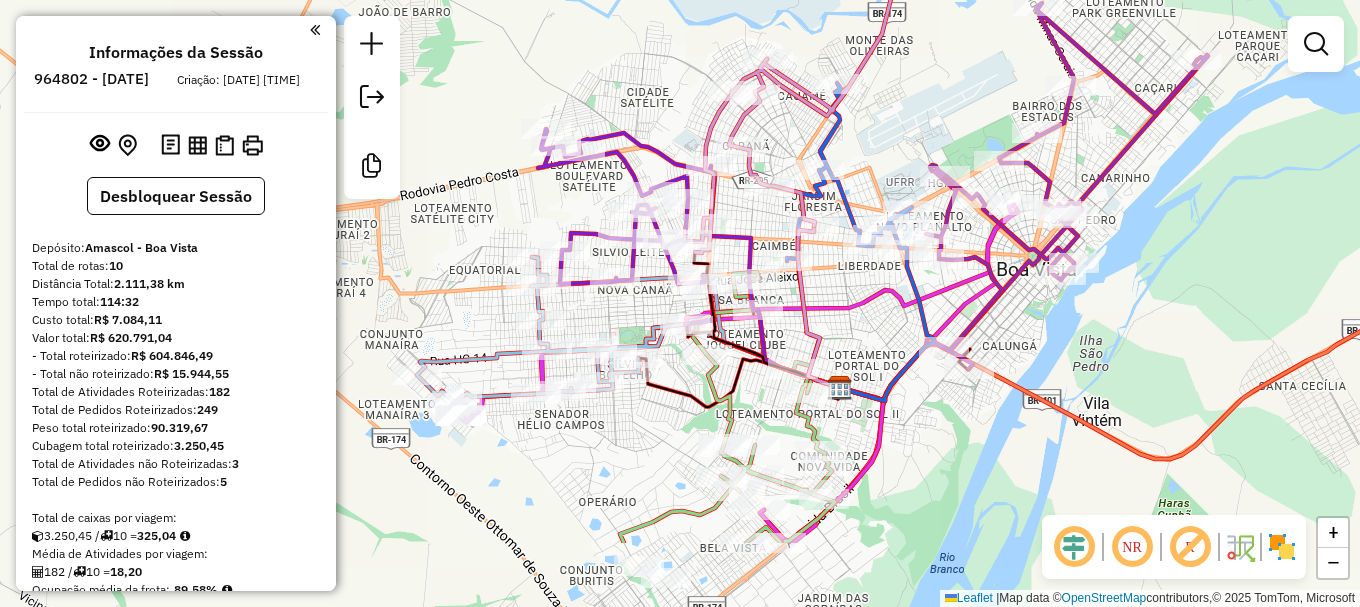 drag, startPoint x: 816, startPoint y: 268, endPoint x: 883, endPoint y: 144, distance: 140.94325 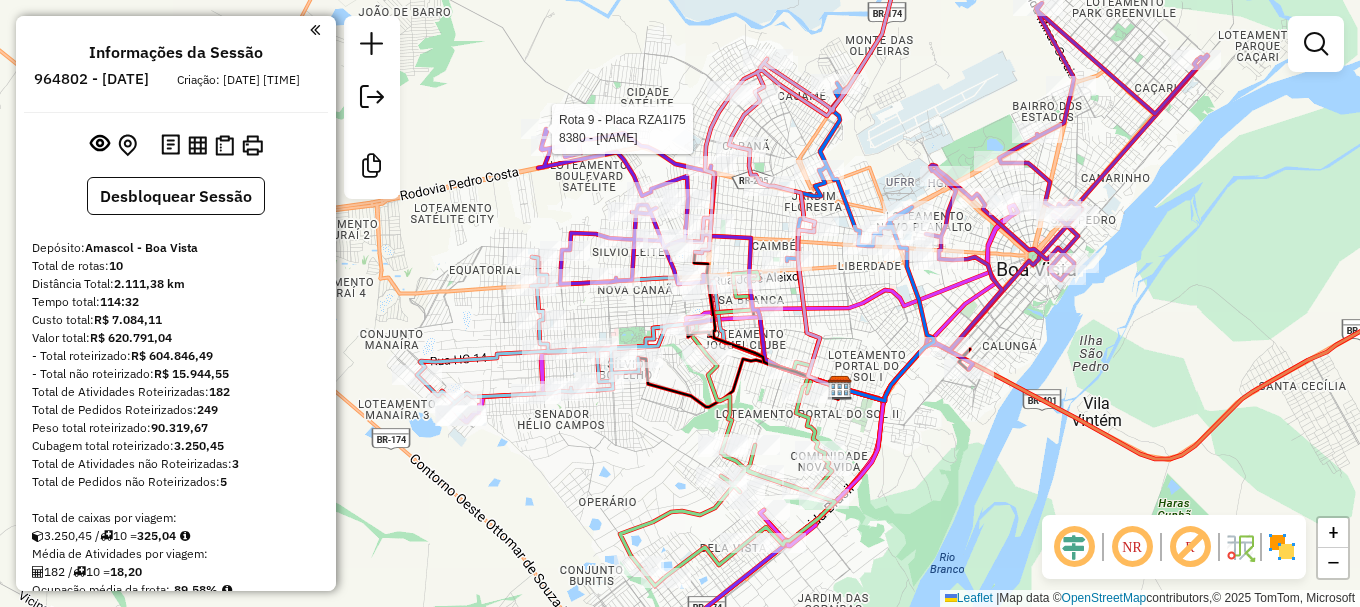 select on "**********" 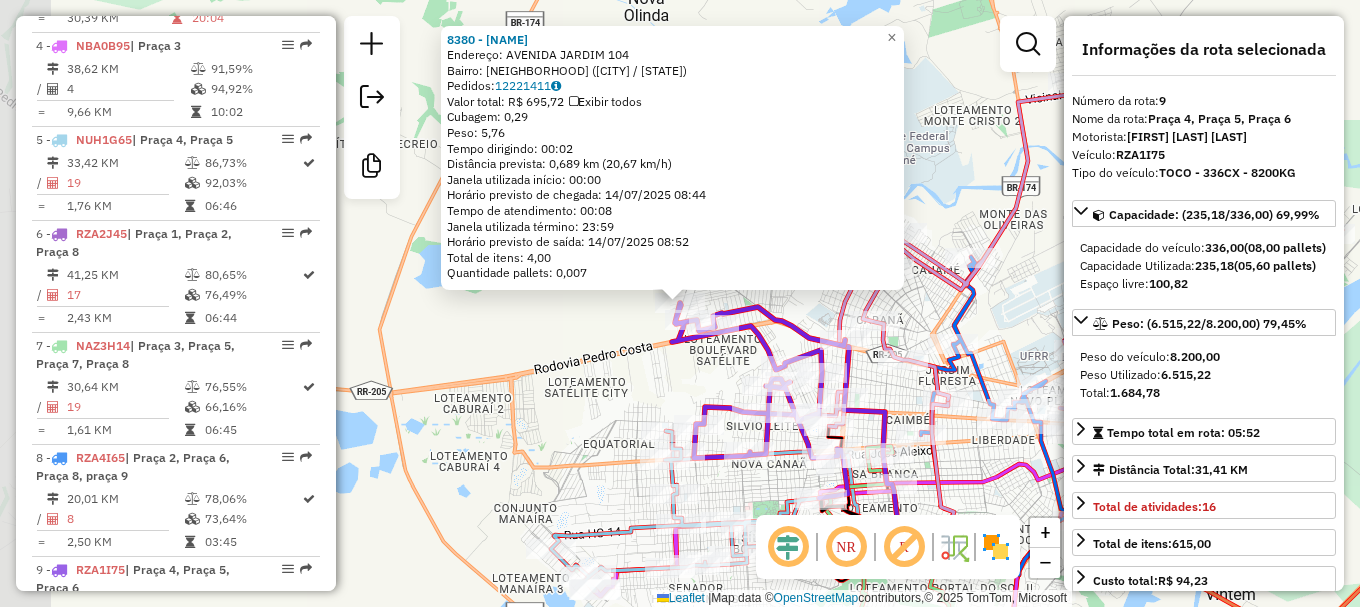 scroll, scrollTop: 1642, scrollLeft: 0, axis: vertical 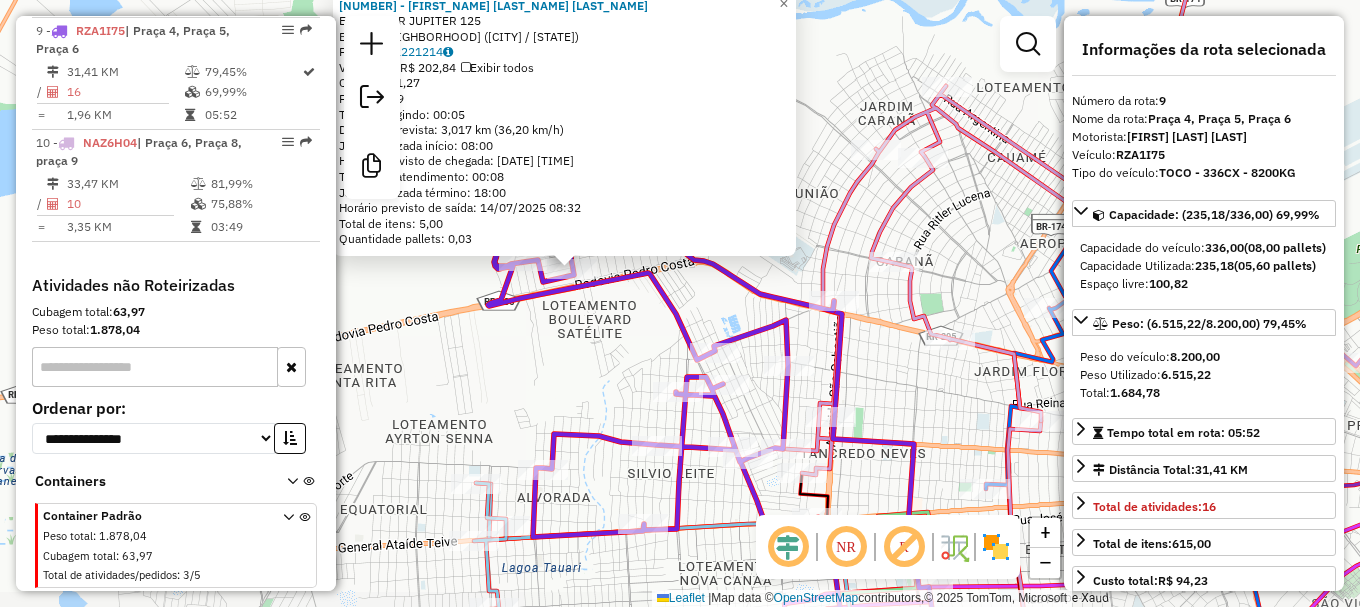 drag, startPoint x: 715, startPoint y: 370, endPoint x: 624, endPoint y: 336, distance: 97.144226 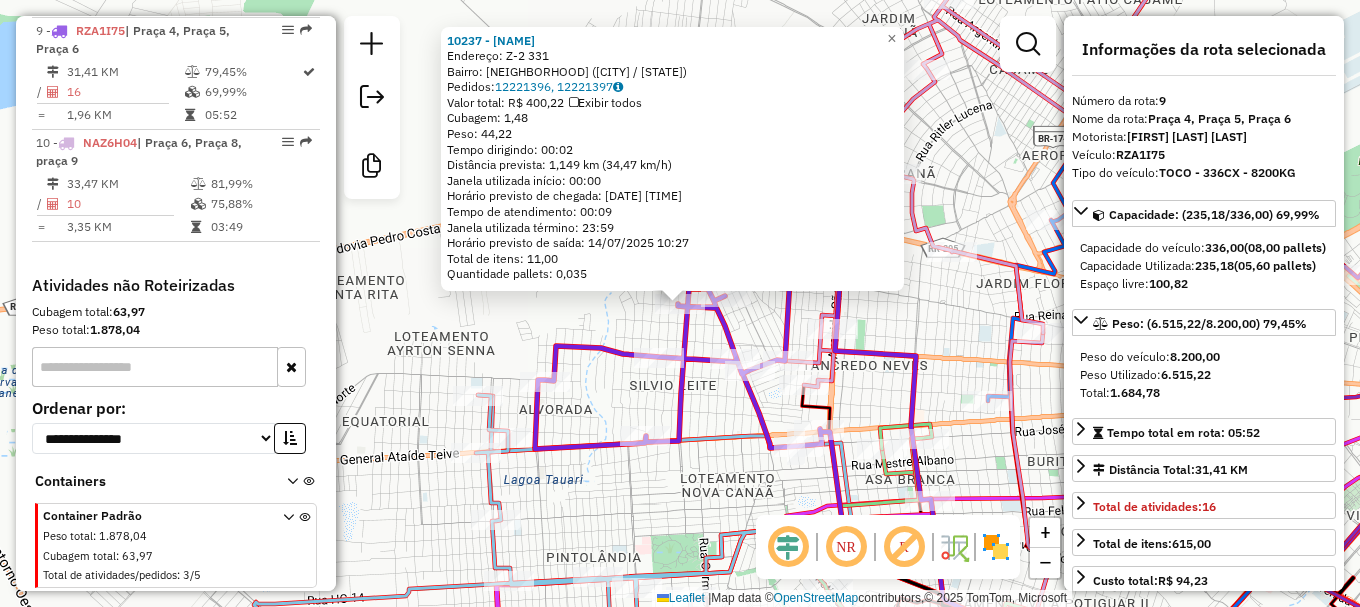 click on "[NUMBER] - [COMPANY_NAME] Endereço: [STREET_NAME] [NUMBER] Bairro: [NEIGHBORHOOD] ([CITY] / [STATE]) Pedidos: 12221396, 12221397 Valor total: R$ 400,22 Exibir todos Cubagem: 1,48 Peso: 44,22 Tempo dirigindo: 00:02 Distância prevista: 1,149 km (34,47 km/h) Janela utilizada início: 00:00 Horário previsto de chegada: [DATE] [TIME] Tempo de atendimento: 00:09 Janela utilizada término: 23:59 Horário previsto de saída: [DATE] [TIME] Total de itens: 11,00 Quantidade pallets: 0,035 × Janela de atendimento Grade de atendimento Capacidade Transportadoras Veículos Cliente Pedidos Rotas Selecione os dias de semana para filtrar as janelas de atendimento Seg Ter Qua Qui Sex Sáb Dom Informe o período da janela de atendimento: De: Até: Filtrar exatamente a janela do cliente Considerar janela de atendimento padrão Selecione os dias de semana para filtrar as grades de atendimento Seg Ter Qua Qui Sex Sáb Dom Considerar clientes sem dia de atendimento cadastrado" 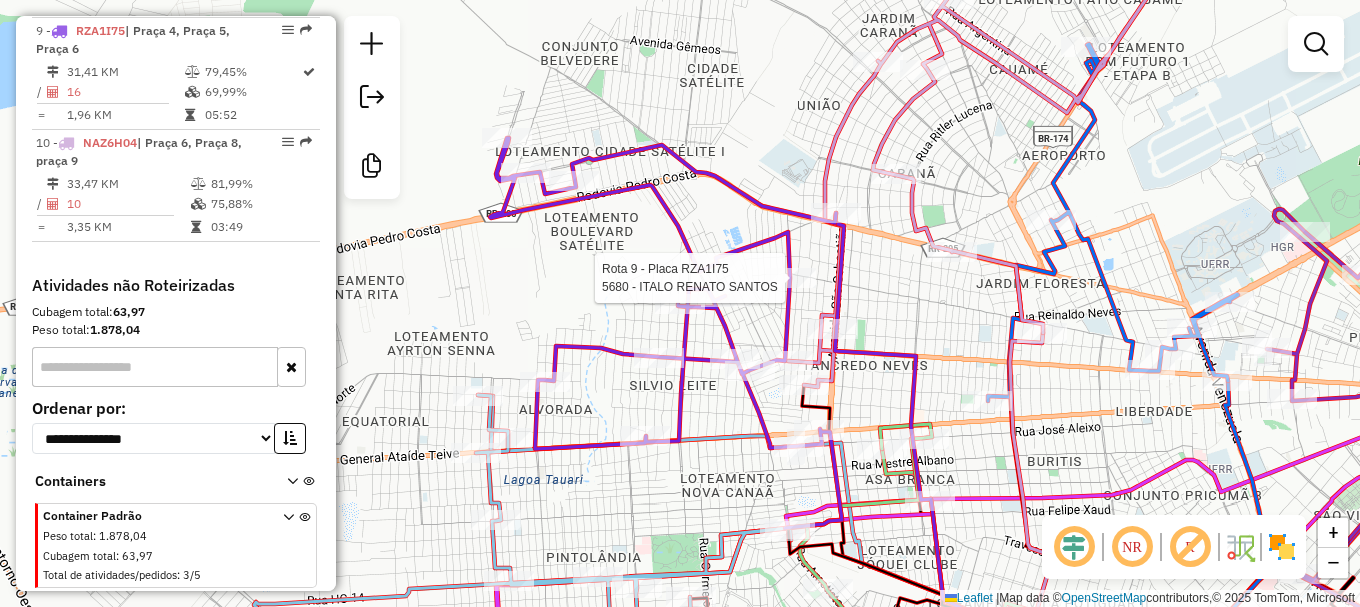 select on "**********" 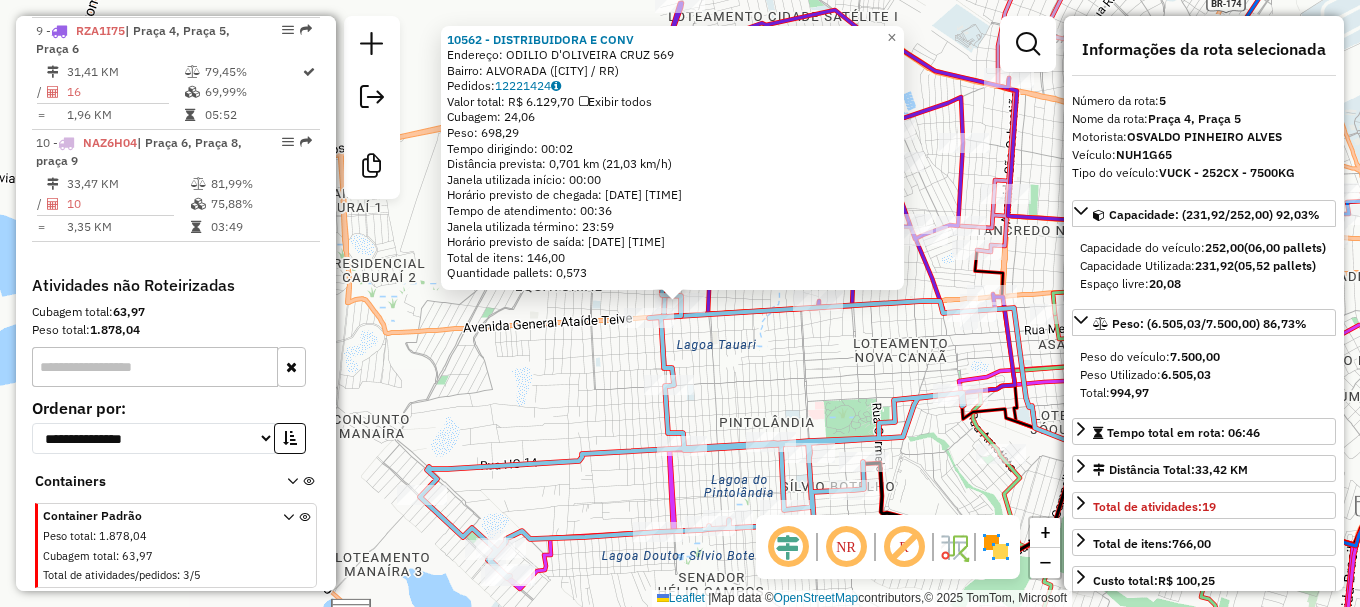 scroll, scrollTop: 1214, scrollLeft: 0, axis: vertical 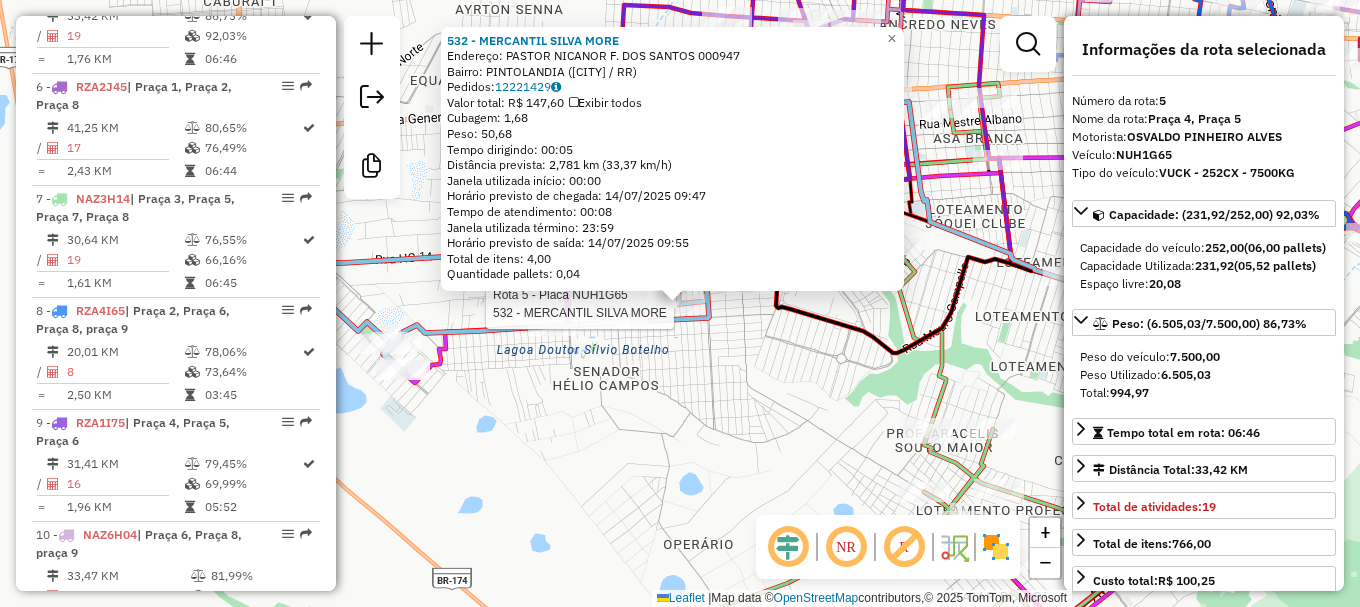 click on "Rota 5 - Placa NUH1G65 532 - [COMPANY_NAME] 532 - [COMPANY_NAME] Endereço: [STREET_NAME] [NUMBER] Bairro: [NEIGHBORHOOD] ([CITY] / [STATE]) Pedidos: 12221429 Valor total: R$ 147,60 Exibir todos Cubagem: 1,68 Peso: 50,68 Tempo dirigindo: 00:05 Distância prevista: 2,781 km (33,37 km/h) Janela utilizada início: 00:00 Horário previsto de chegada: [DATE] [TIME] Tempo de atendimento: 00:08 Janela utilizada término: 23:59 Horário previsto de saída: [DATE] [TIME] Total de itens: 4,00 Quantidade pallets: 0,04 × Janela de atendimento Grade de atendimento Capacidade Transportadoras Veículos Cliente Pedidos Rotas Selecione os dias de semana para filtrar as janelas de atendimento Seg Ter Qua Qui Sex Sáb Dom Informe o período da janela de atendimento: De: Até: Filtrar exatamente a janela do cliente Considerar janela de atendimento padrão Selecione os dias de semana para filtrar as grades de atendimento Seg Ter Qua Qui Sex +" 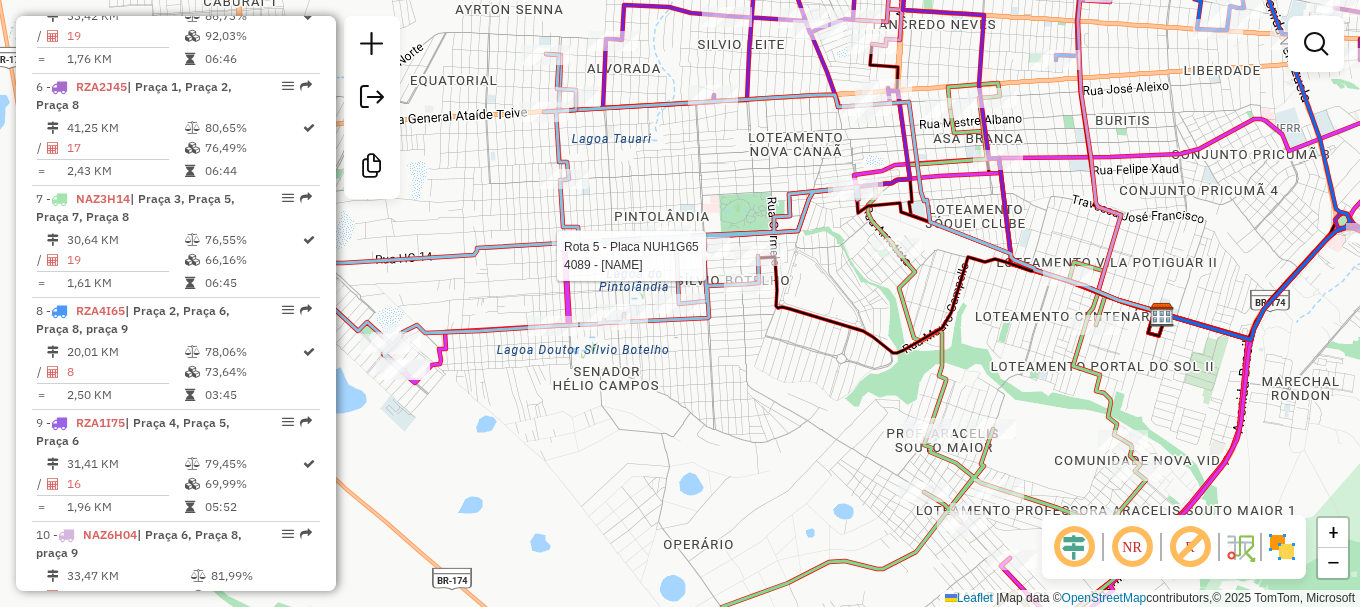 select on "**********" 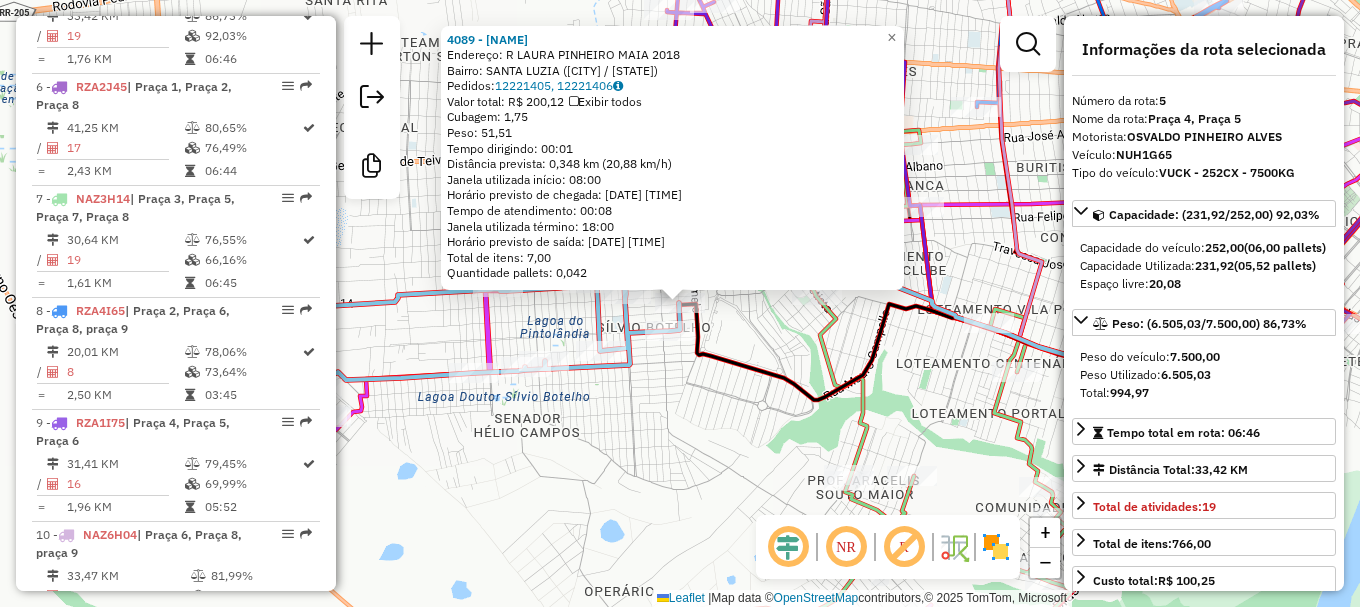 click on "[NUMBER] - [FIRST_NAME] [LAST_NAME] Endereço: [STREET_NAME] [NUMBER] Bairro: [NEIGHBORHOOD] ([CITY] / [STATE]) Pedidos: 12221405, 12221406 Valor total: R$ 200,12 Exibir todos Cubagem: 1,75 Peso: 51,51 Tempo dirigindo: 00:01 Distância prevista: 0,348 km (20,88 km/h) Janela utilizada início: 08:00 Horário previsto de chegada: [DATE] [TIME] Tempo de atendimento: 00:08 Janela utilizada término: 18:00 Horário previsto de saída: [DATE] [TIME] Total de itens: 7,00 Quantidade pallets: 0,042 × Janela de atendimento Grade de atendimento Capacidade Transportadoras Veículos Cliente Pedidos Rotas Selecione os dias de semana para filtrar as janelas de atendimento Seg Ter Qua Qui Sex Sáb Dom Informe o período da janela de atendimento: De: Até: Filtrar exatamente a janela do cliente Considerar janela de atendimento padrão Selecione os dias de semana para filtrar as grades de atendimento Seg Ter Qua Qui Sex Sáb Dom Peso mínimo: De: De:" 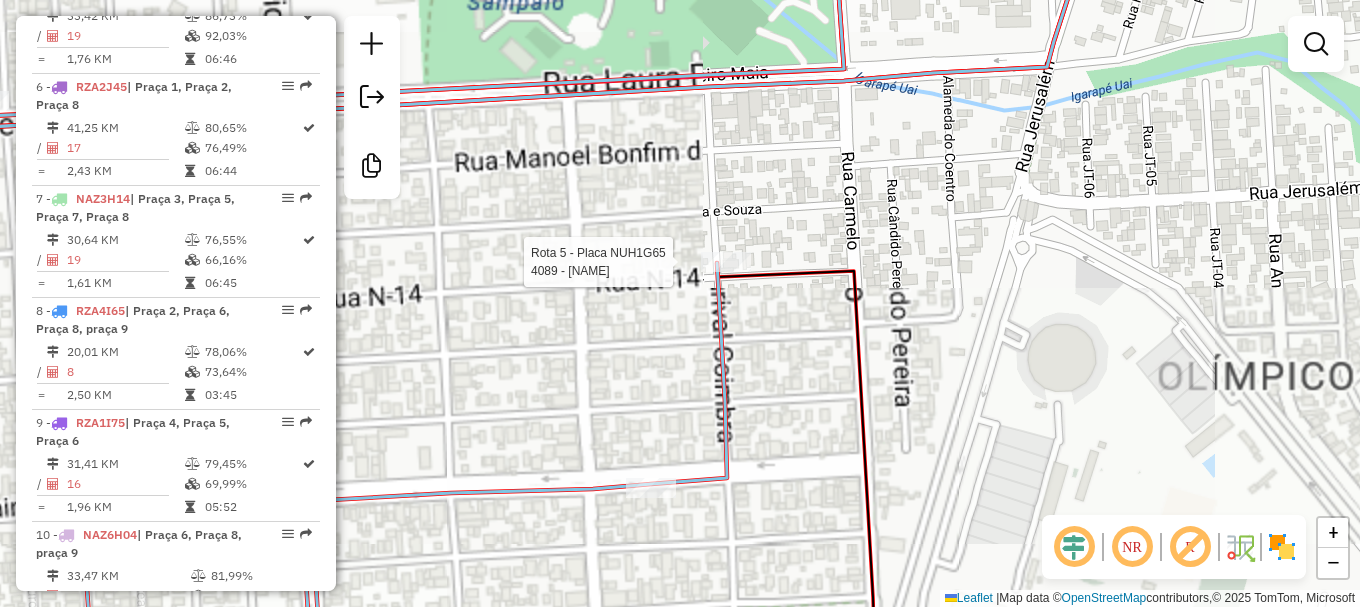 select on "**********" 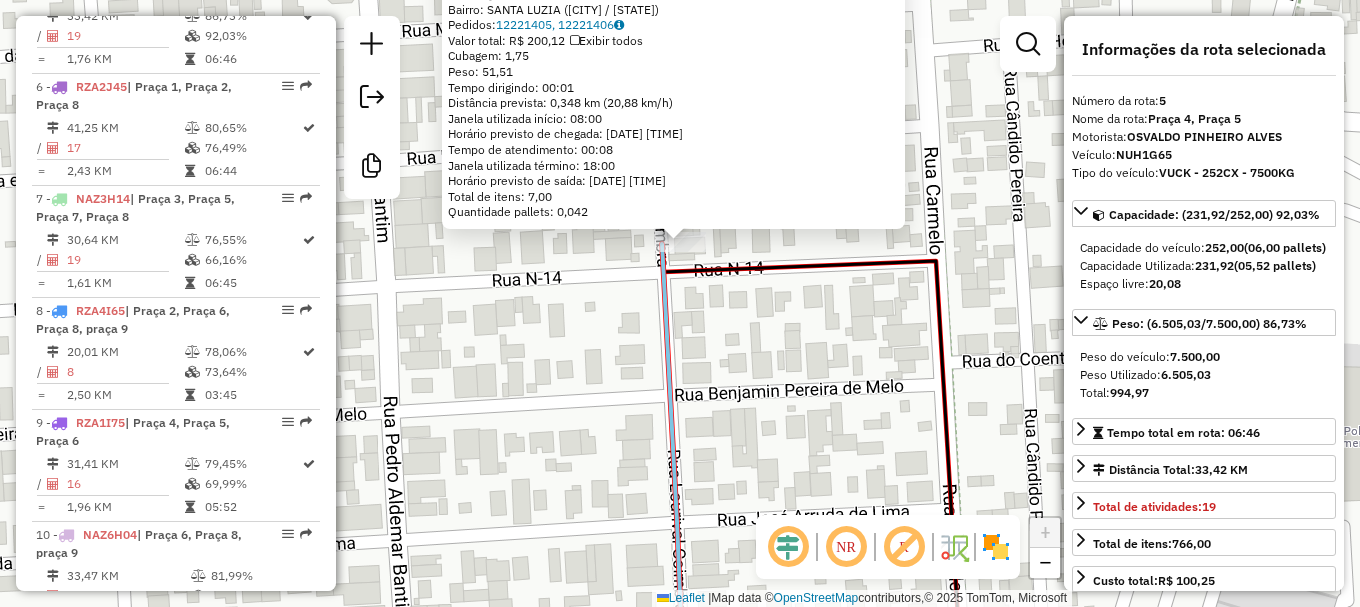 click on "[NUMBER] - [FIRST_NAME] [LAST_NAME] Endereço: [STREET_NAME] [NUMBER] Bairro: [NEIGHBORHOOD] ([CITY] / [STATE]) Pedidos: 12221405, 12221406 Valor total: R$ 200,12 Exibir todos Cubagem: 1,75 Peso: 51,51 Tempo dirigindo: 00:01 Distância prevista: 0,348 km (20,88 km/h) Janela utilizada início: 08:00 Horário previsto de chegada: [DATE] [TIME] Tempo de atendimento: 00:08 Janela utilizada término: 18:00 Horário previsto de saída: [DATE] [TIME] Total de itens: 7,00 Quantidade pallets: 0,042 × Janela de atendimento Grade de atendimento Capacidade Transportadoras Veículos Cliente Pedidos Rotas Selecione os dias de semana para filtrar as janelas de atendimento Seg Ter Qua Qui Sex Sáb Dom Informe o período da janela de atendimento: De: Até: Filtrar exatamente a janela do cliente Considerar janela de atendimento padrão Selecione os dias de semana para filtrar as grades de atendimento Seg Ter Qua Qui Sex Sáb Dom Peso mínimo: De: De:" 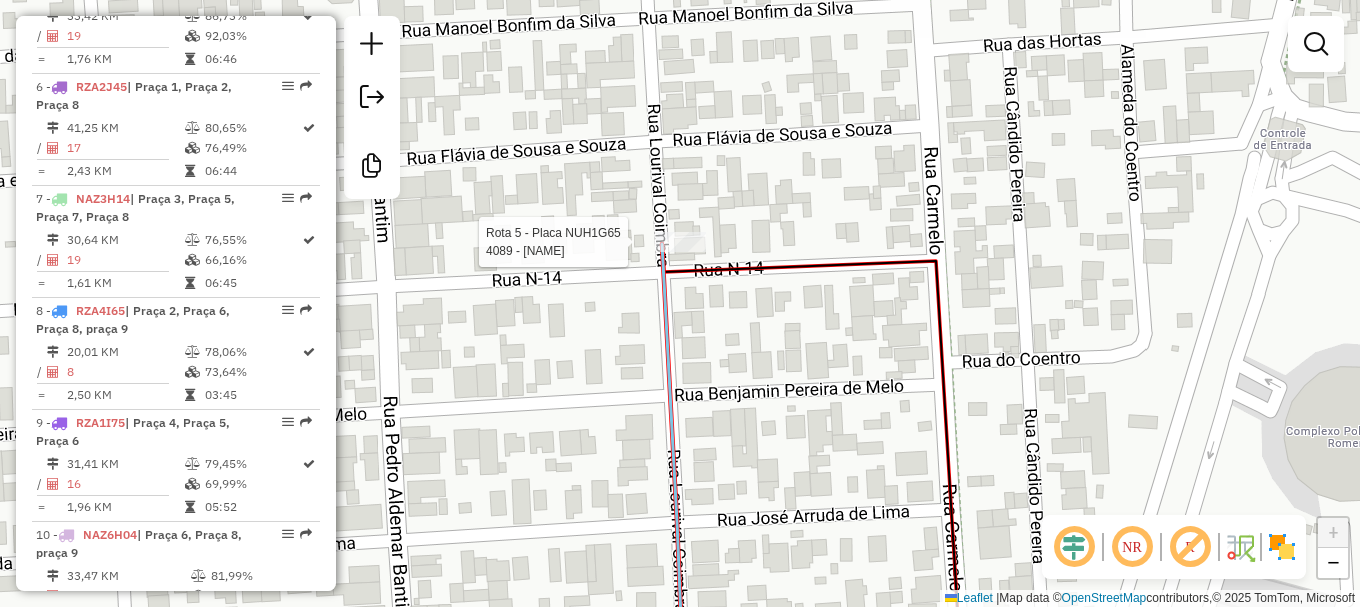 select on "**********" 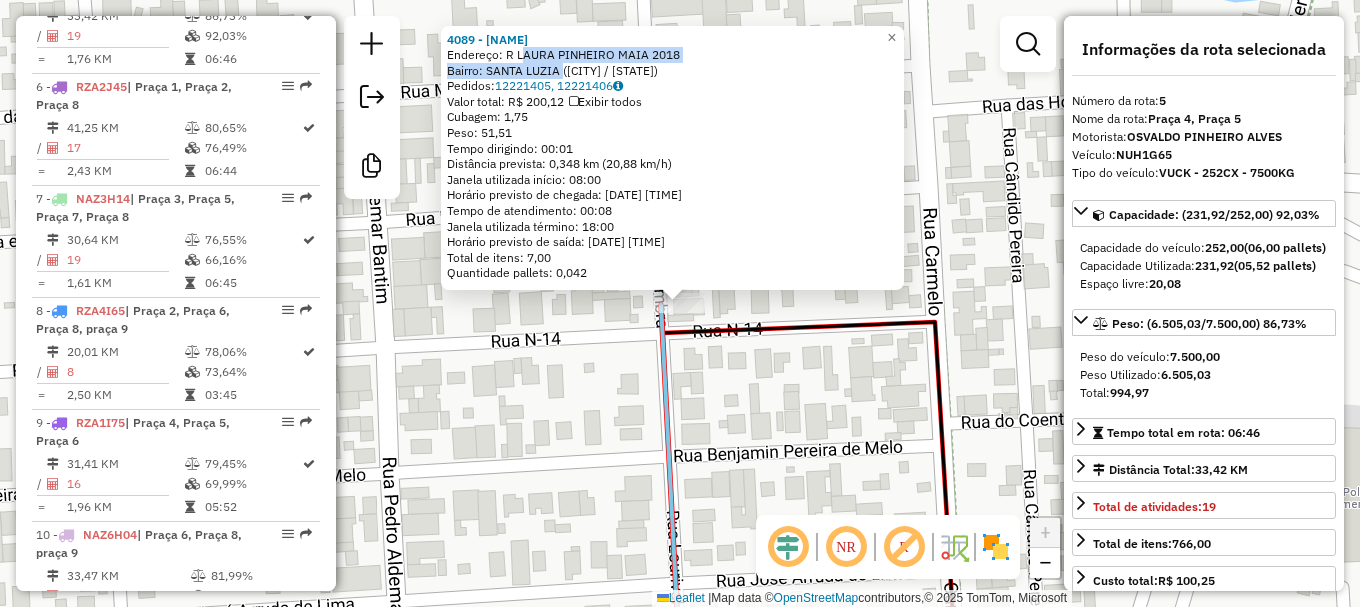 drag, startPoint x: 522, startPoint y: 56, endPoint x: 563, endPoint y: 68, distance: 42.72002 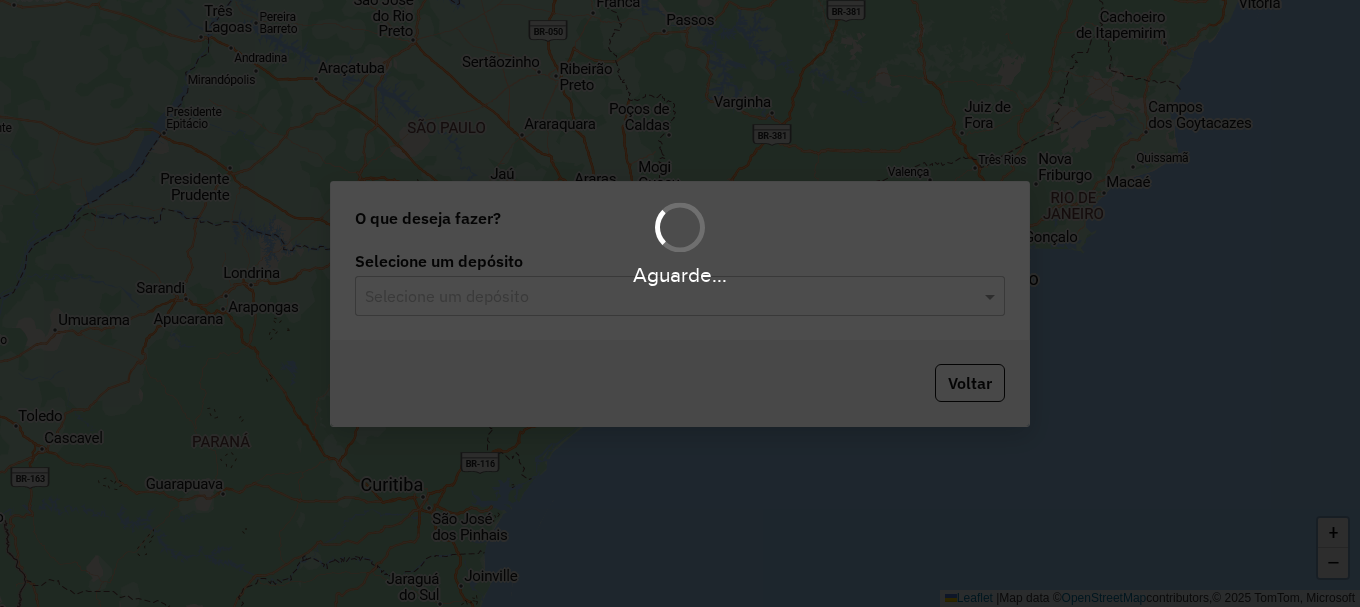 scroll, scrollTop: 0, scrollLeft: 0, axis: both 